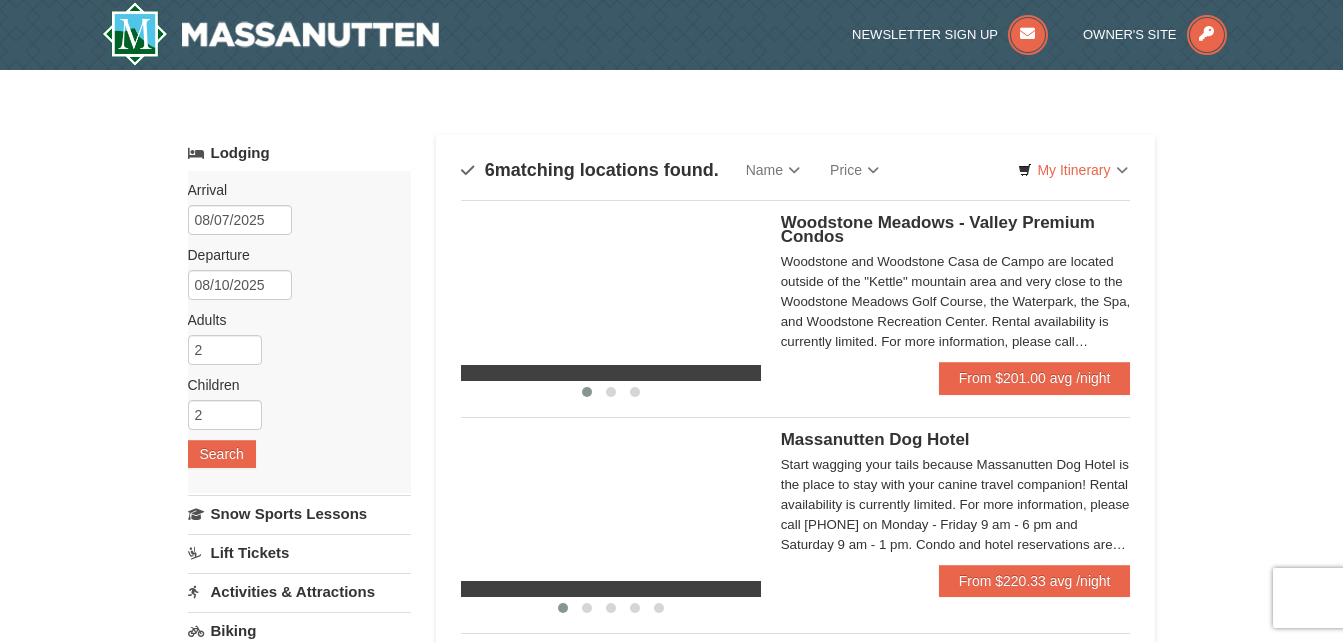 scroll, scrollTop: 0, scrollLeft: 0, axis: both 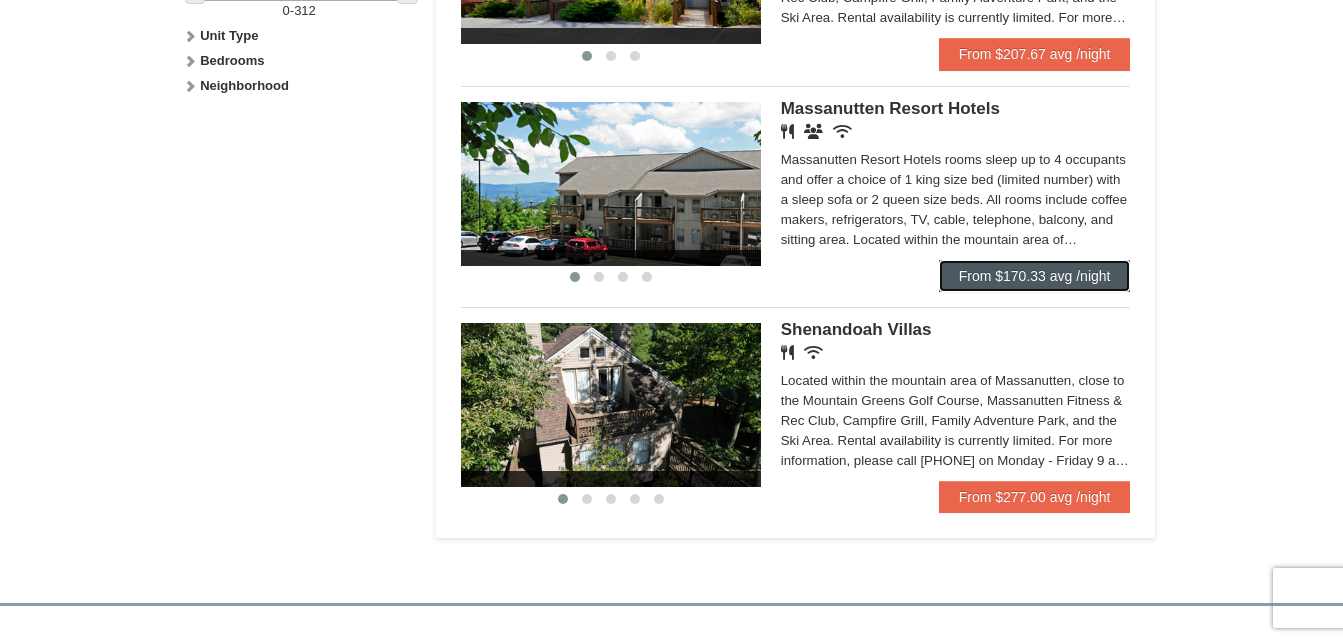 click on "From $170.33 avg /night" at bounding box center [1035, 276] 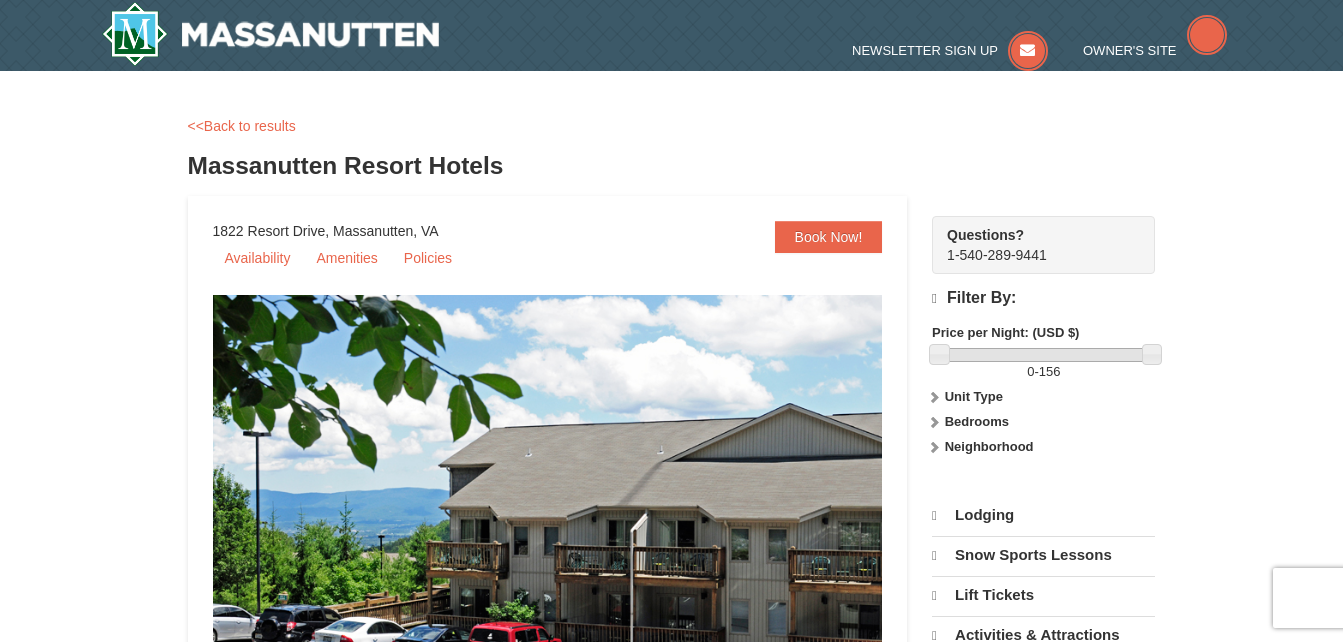 scroll, scrollTop: 0, scrollLeft: 0, axis: both 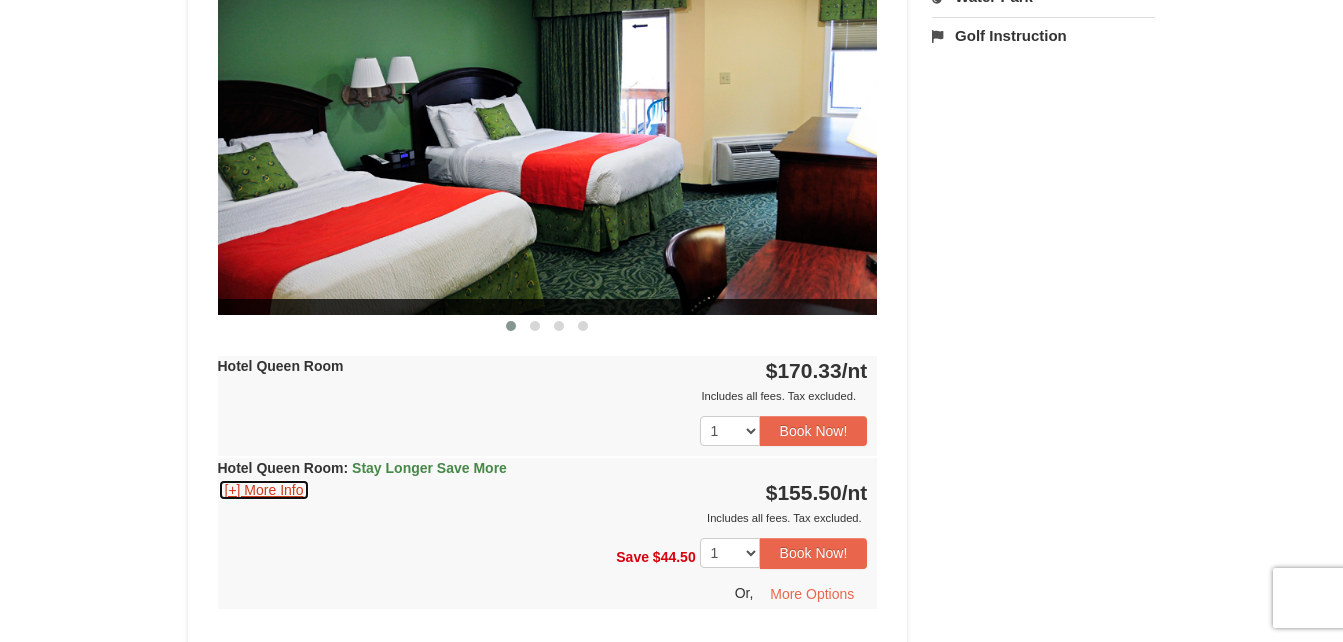 click on "[+] More Info" at bounding box center (264, 490) 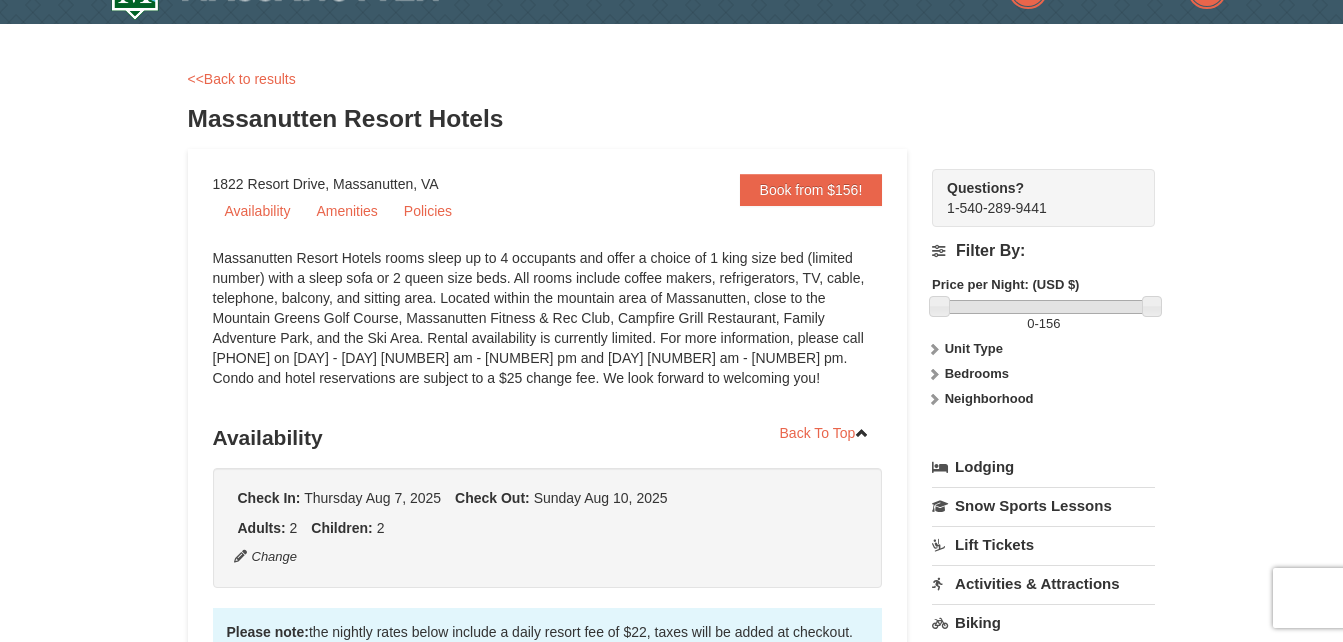 scroll, scrollTop: 52, scrollLeft: 0, axis: vertical 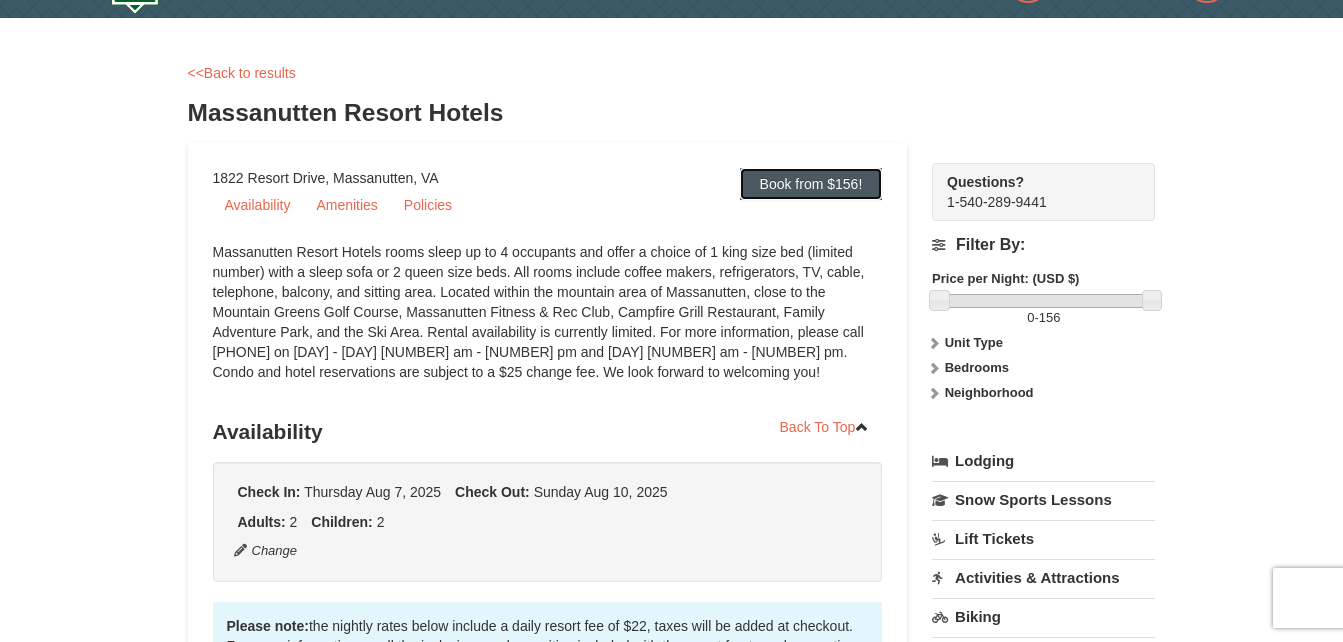 click on "Book from $156!" at bounding box center [811, 184] 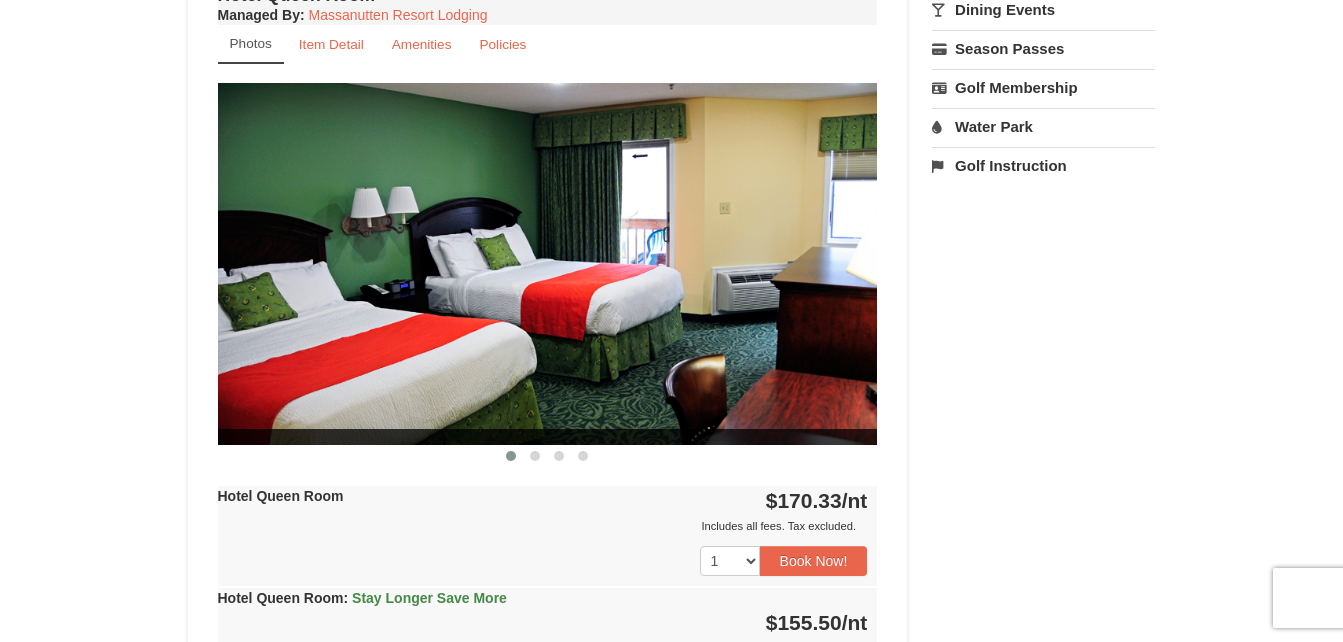 scroll, scrollTop: 777, scrollLeft: 0, axis: vertical 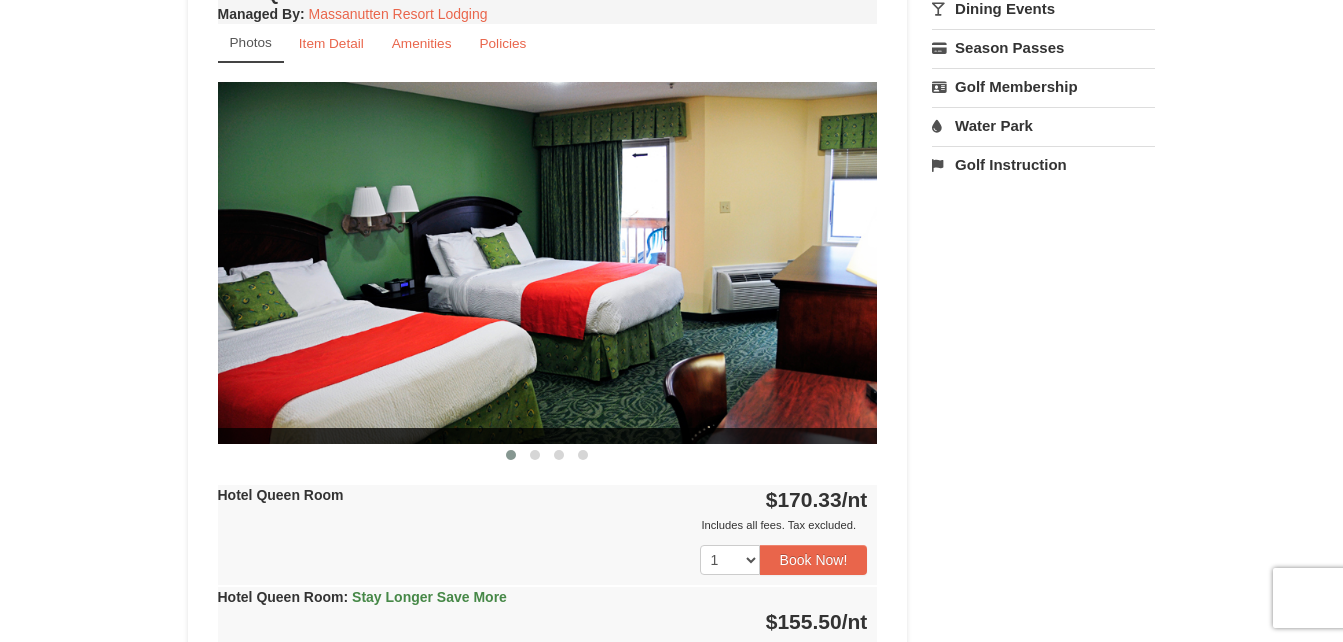 click at bounding box center (548, 262) 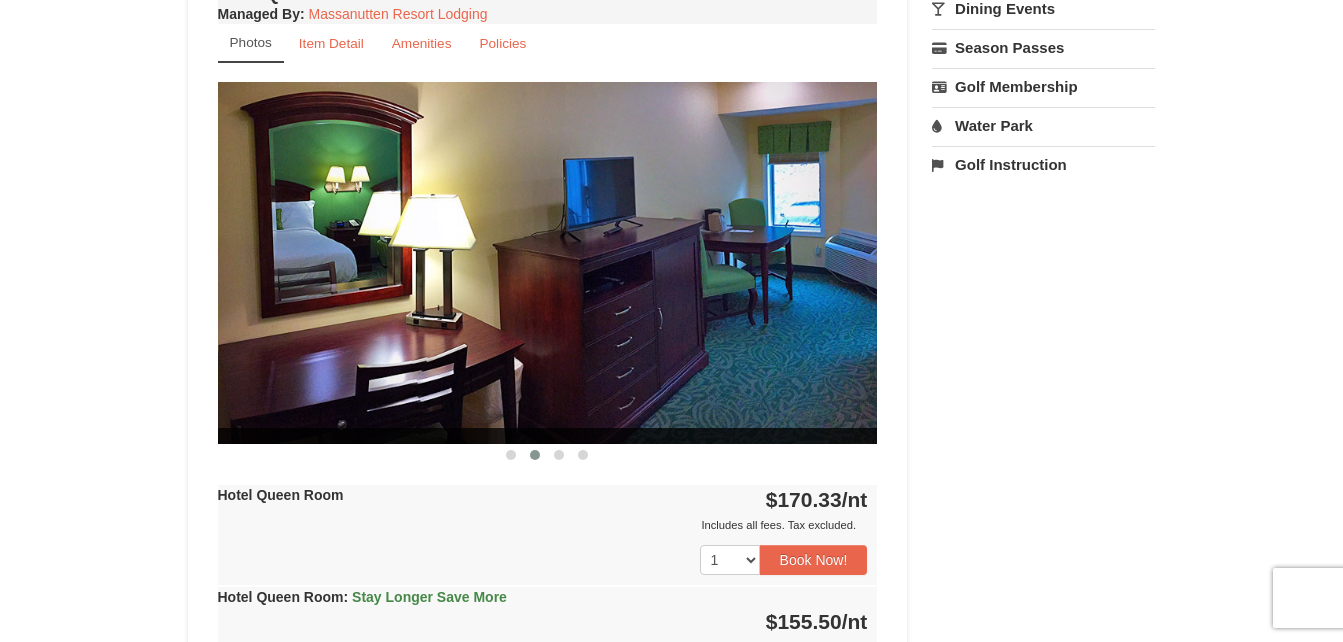 drag, startPoint x: 742, startPoint y: 337, endPoint x: 377, endPoint y: 398, distance: 370.06216 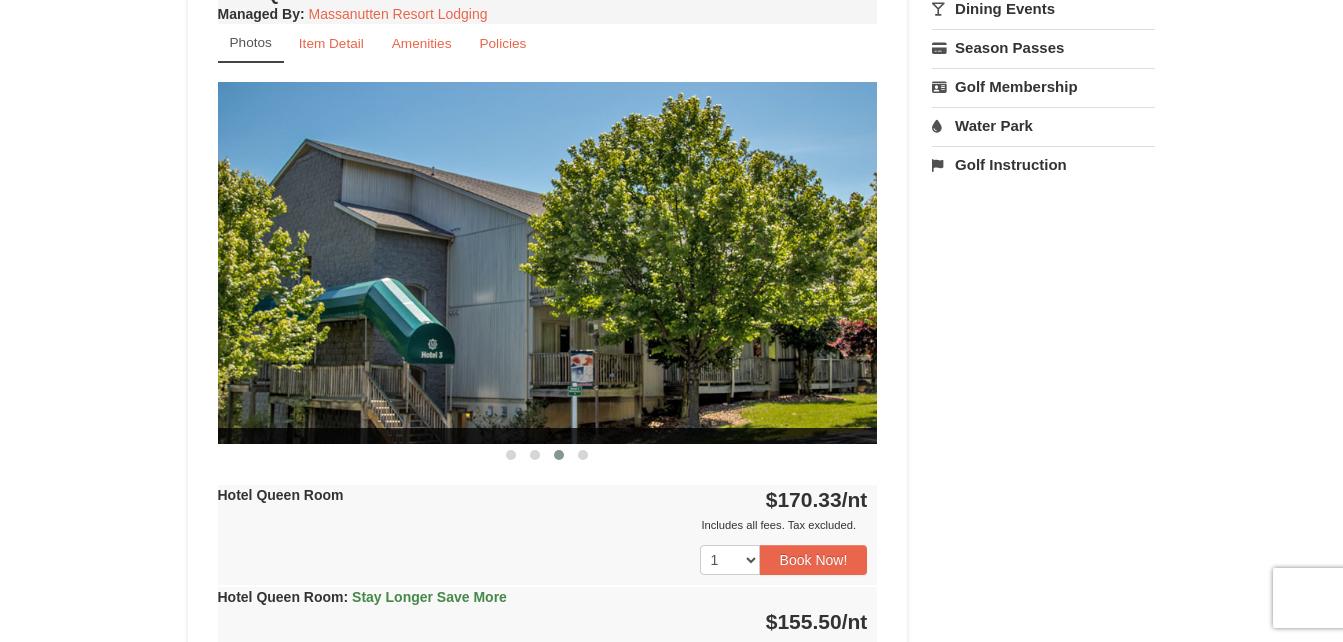 drag, startPoint x: 714, startPoint y: 374, endPoint x: 351, endPoint y: 379, distance: 363.03442 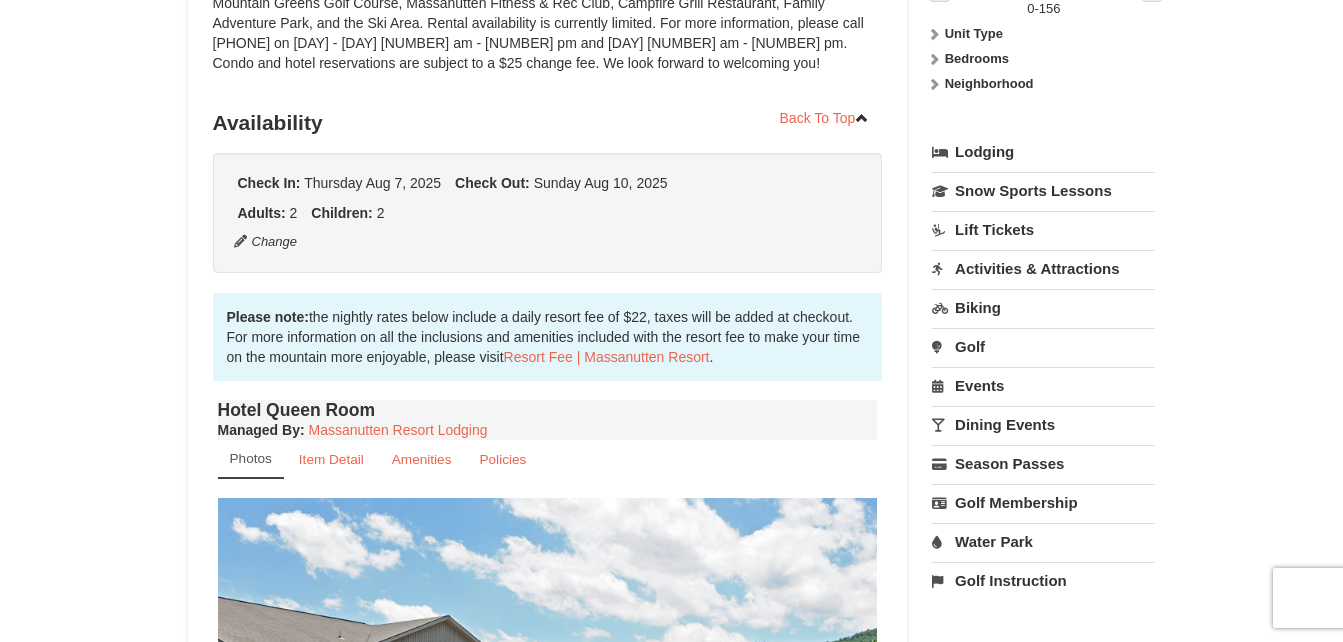 scroll, scrollTop: 360, scrollLeft: 0, axis: vertical 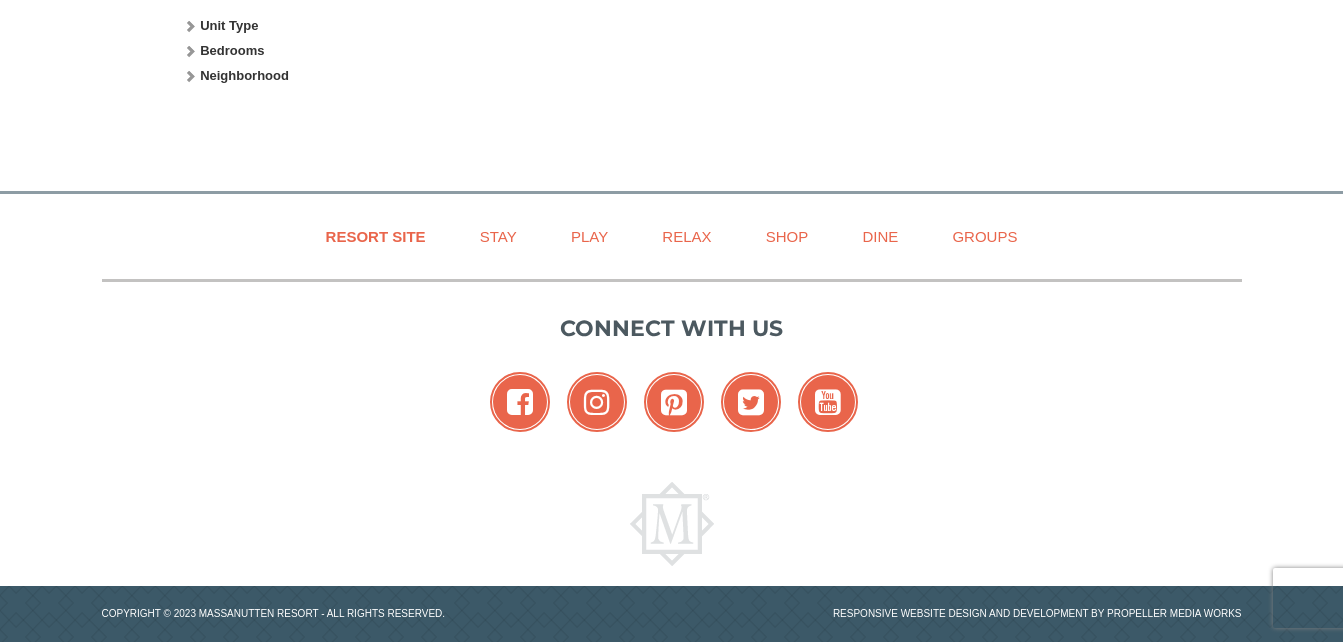 select on "8" 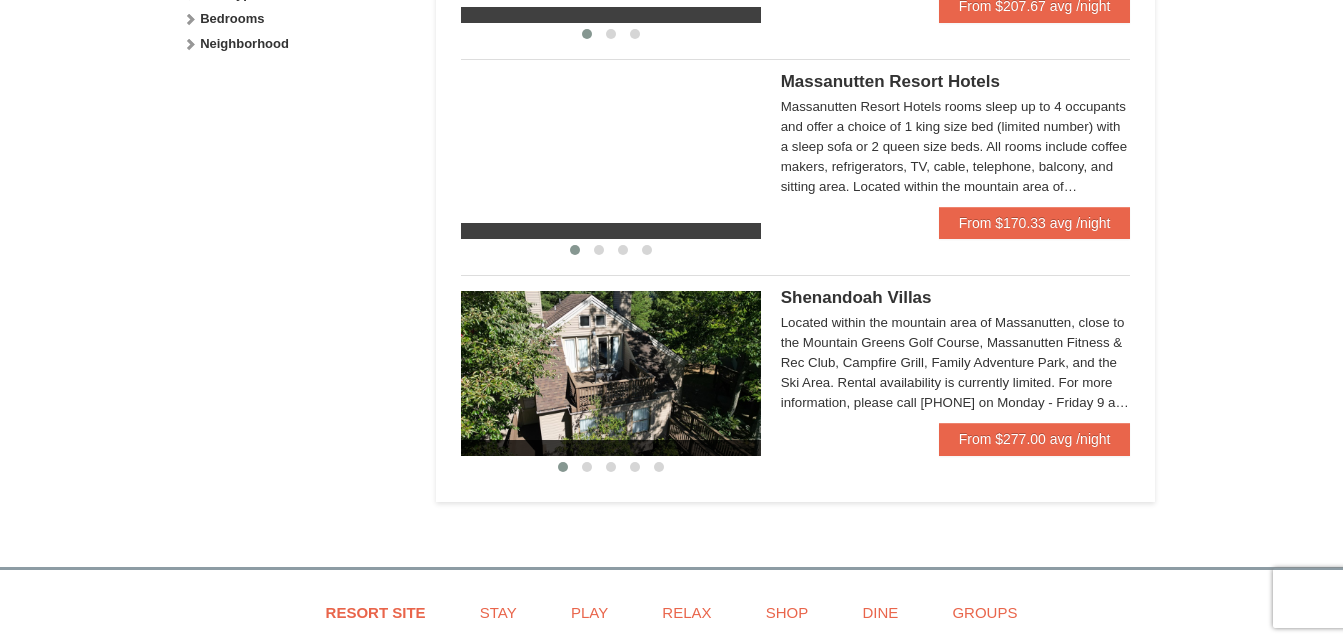 scroll, scrollTop: 988, scrollLeft: 0, axis: vertical 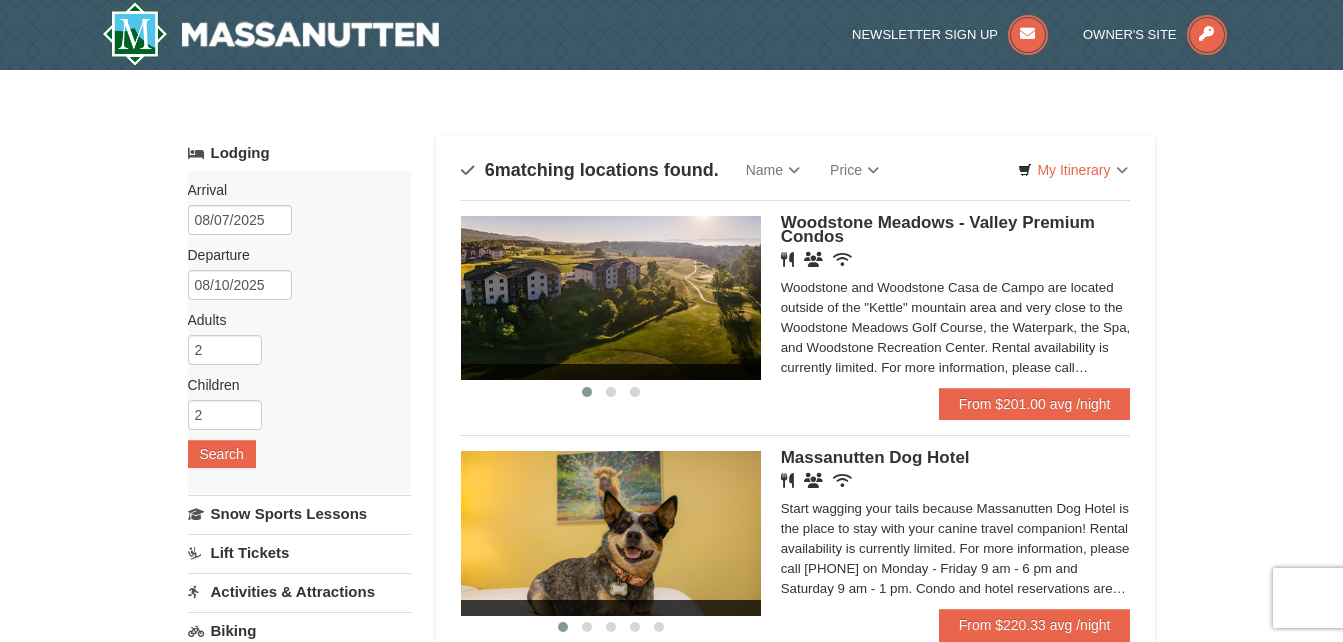 click at bounding box center (611, 298) 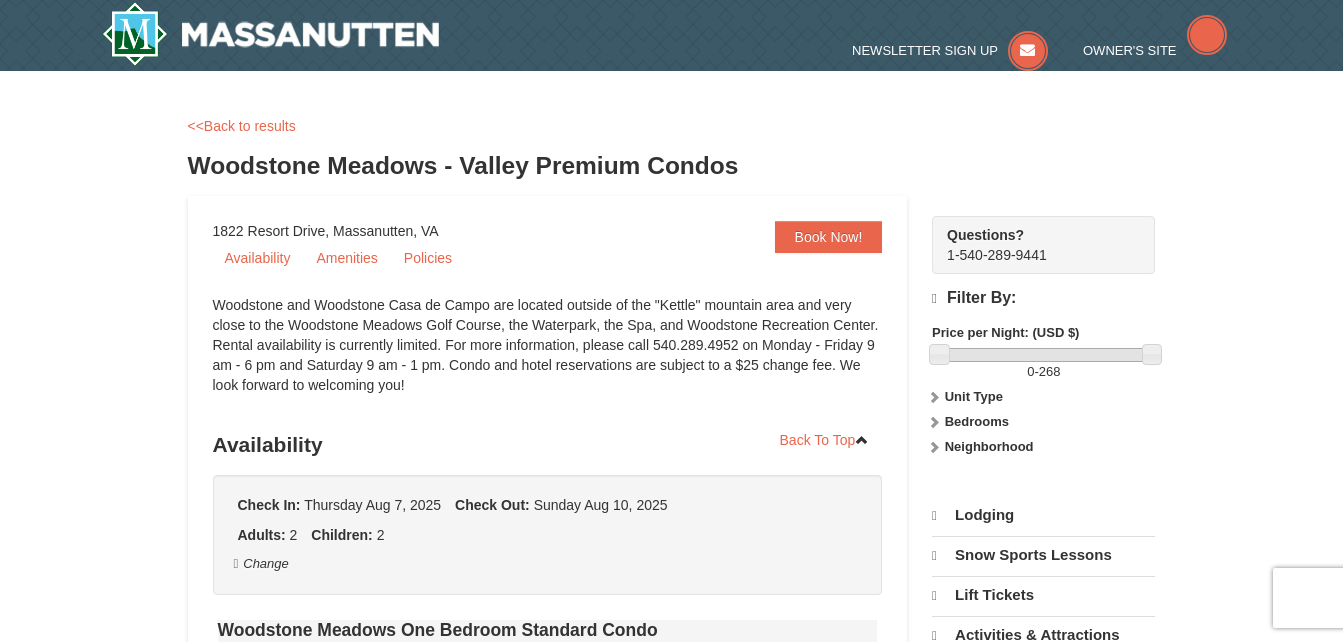 scroll, scrollTop: 0, scrollLeft: 0, axis: both 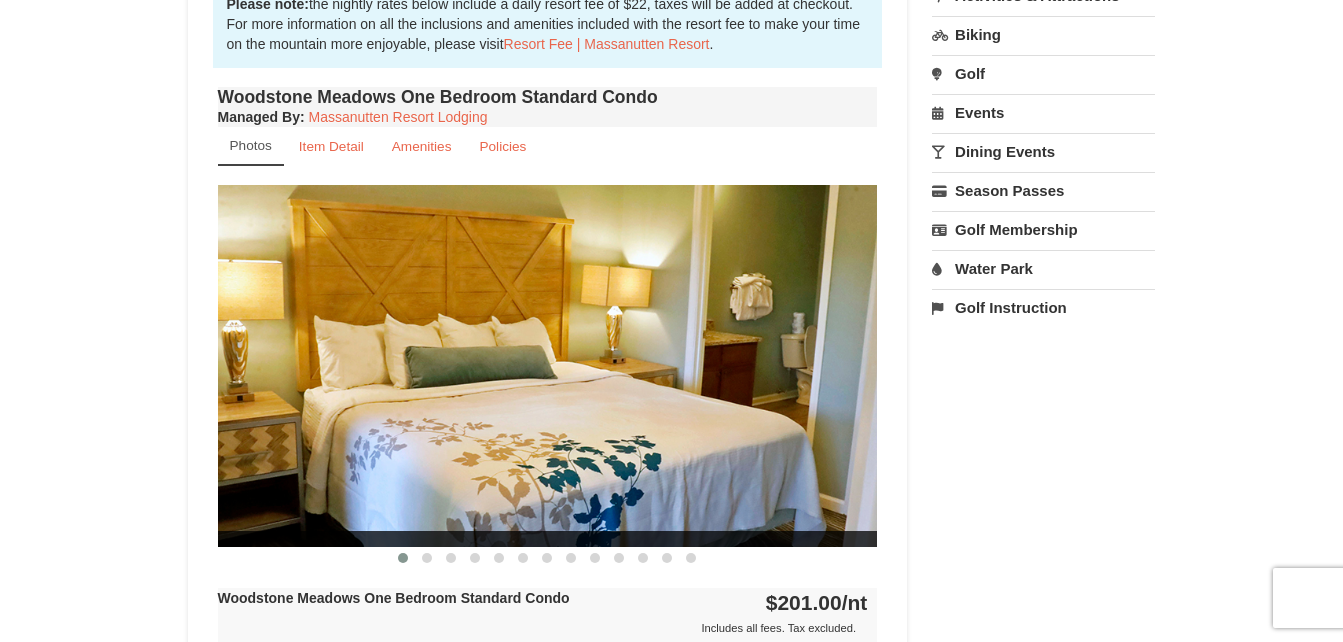 click at bounding box center [548, 365] 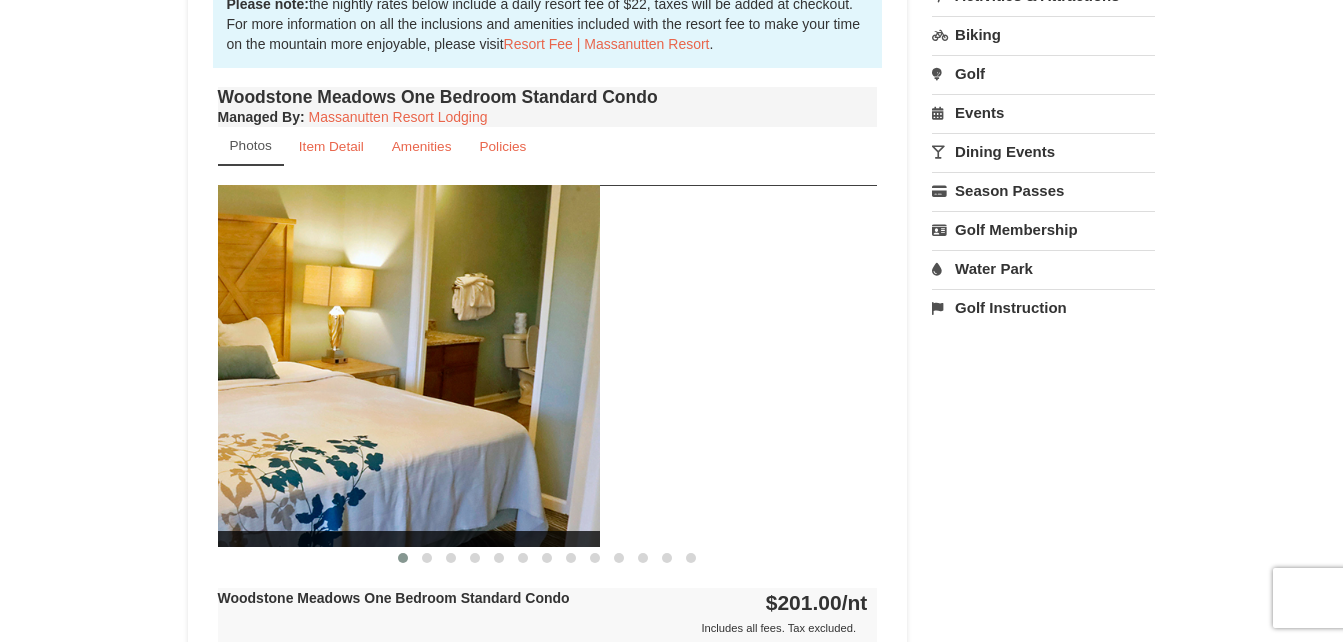 drag, startPoint x: 736, startPoint y: 426, endPoint x: 531, endPoint y: 455, distance: 207.04106 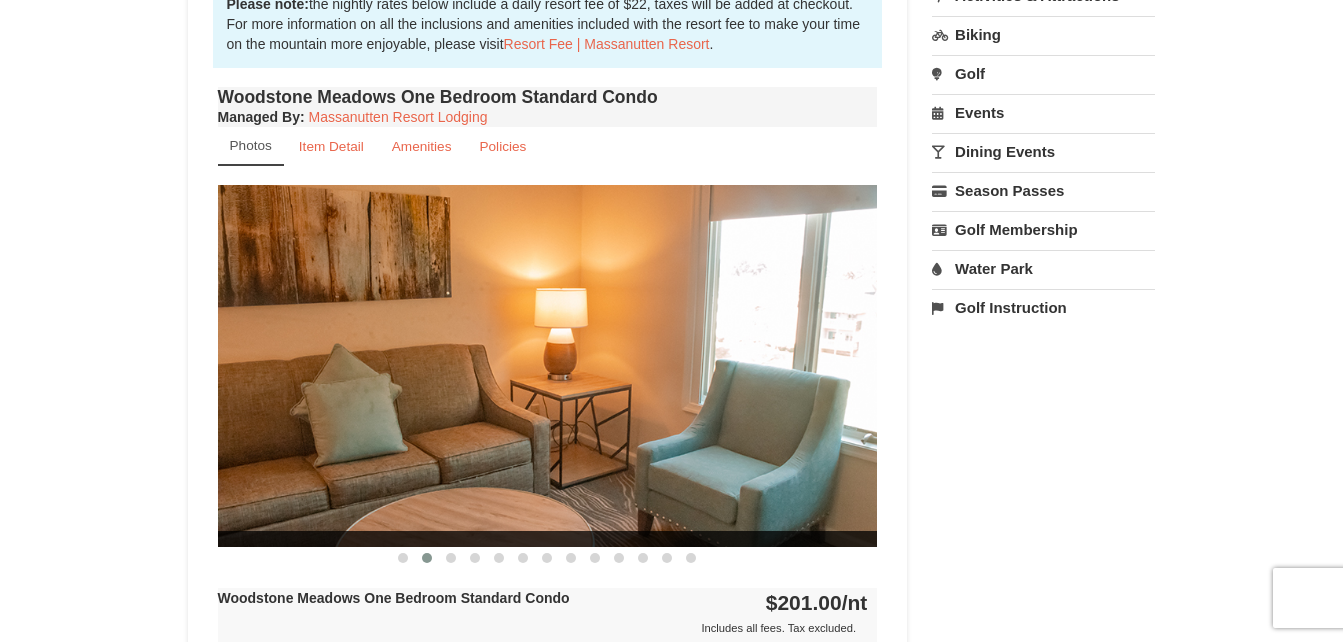 drag, startPoint x: 735, startPoint y: 448, endPoint x: 355, endPoint y: 517, distance: 386.21368 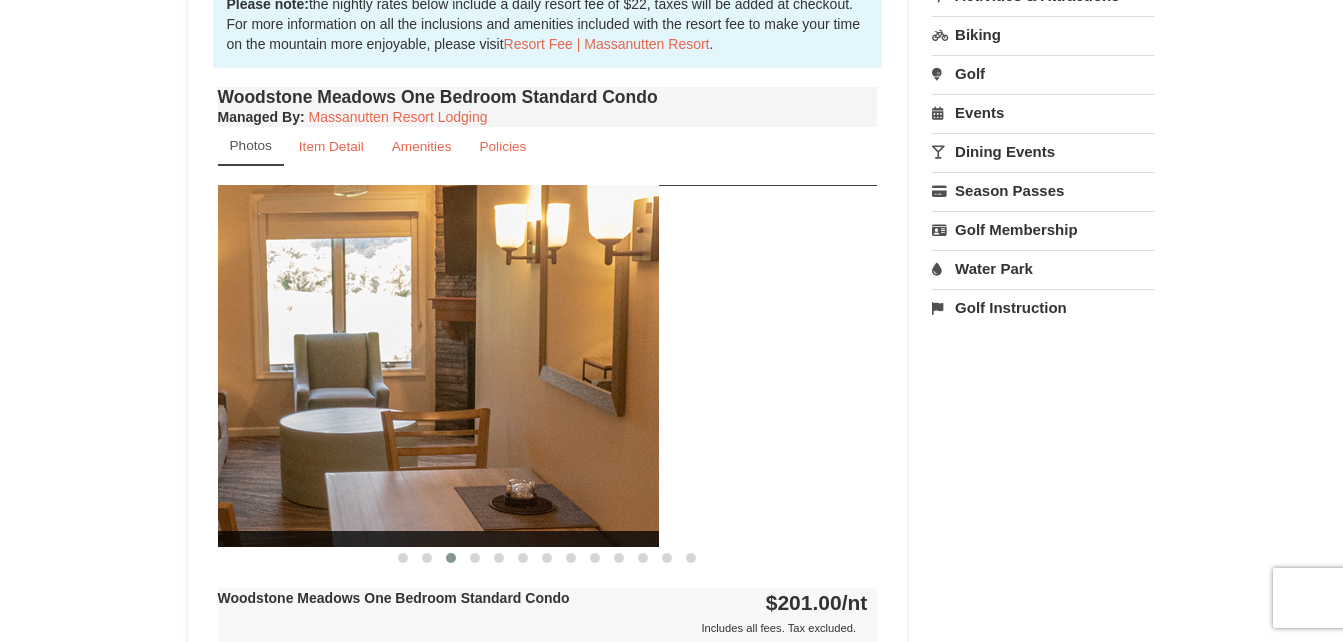 drag, startPoint x: 619, startPoint y: 478, endPoint x: 274, endPoint y: 536, distance: 349.8414 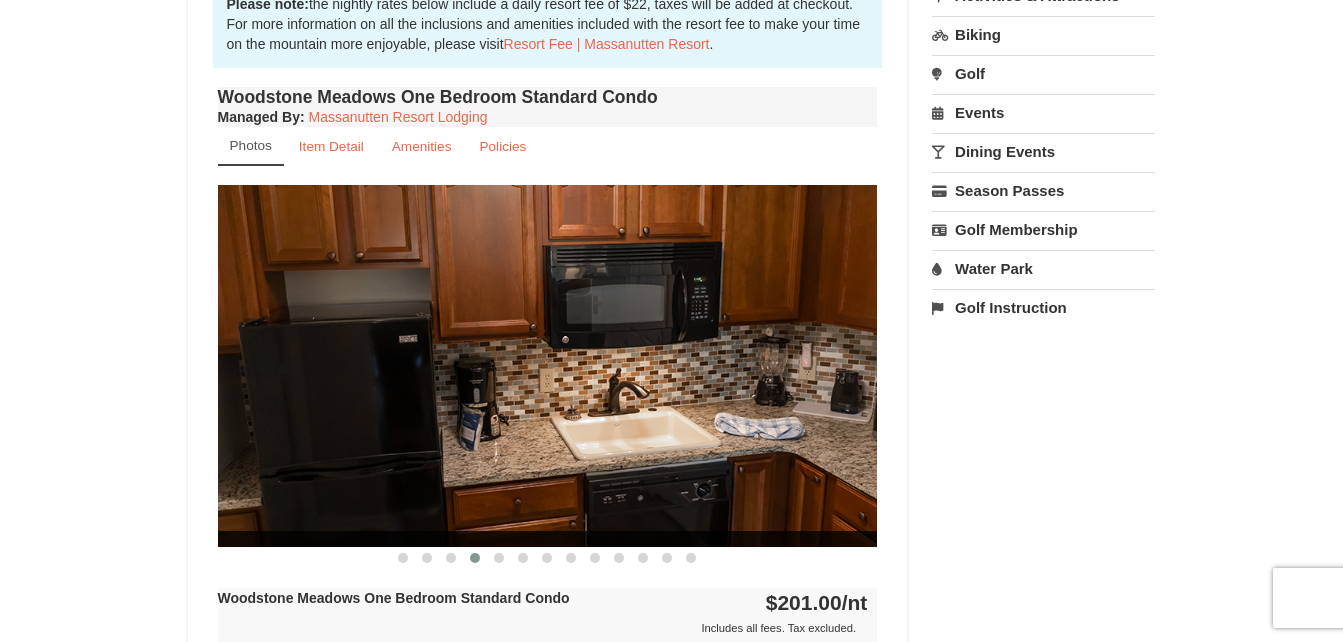drag, startPoint x: 620, startPoint y: 471, endPoint x: 265, endPoint y: 494, distance: 355.7443 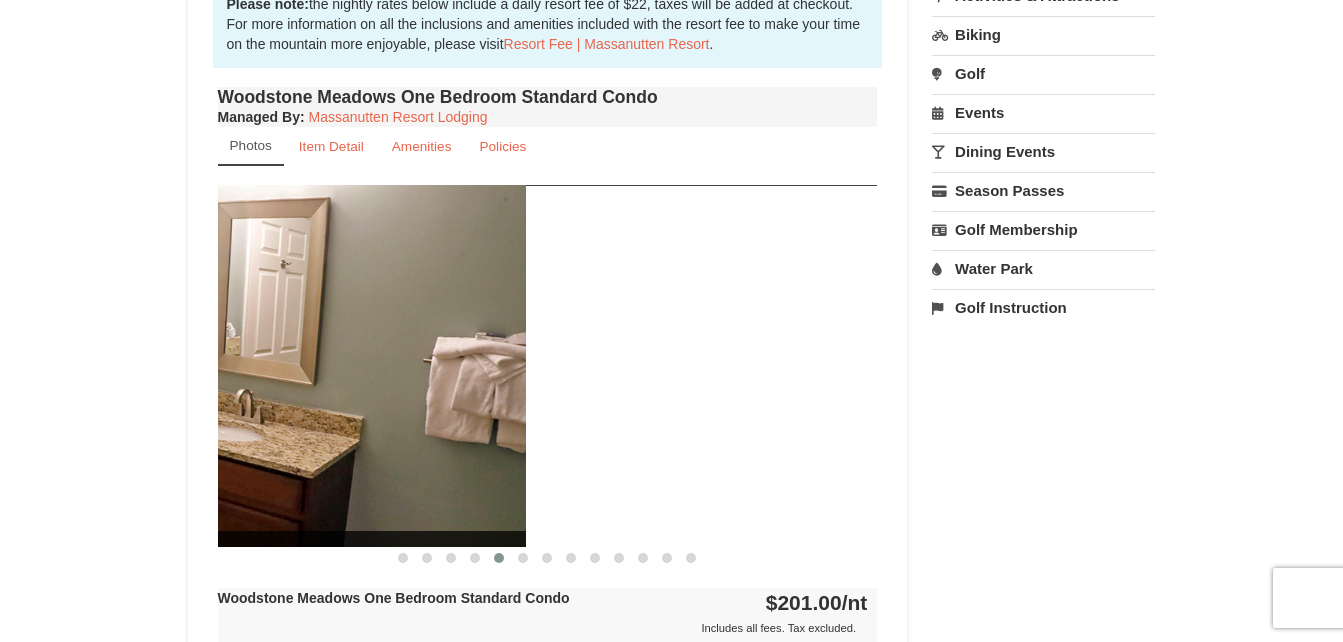 drag, startPoint x: 612, startPoint y: 453, endPoint x: 260, endPoint y: 448, distance: 352.03552 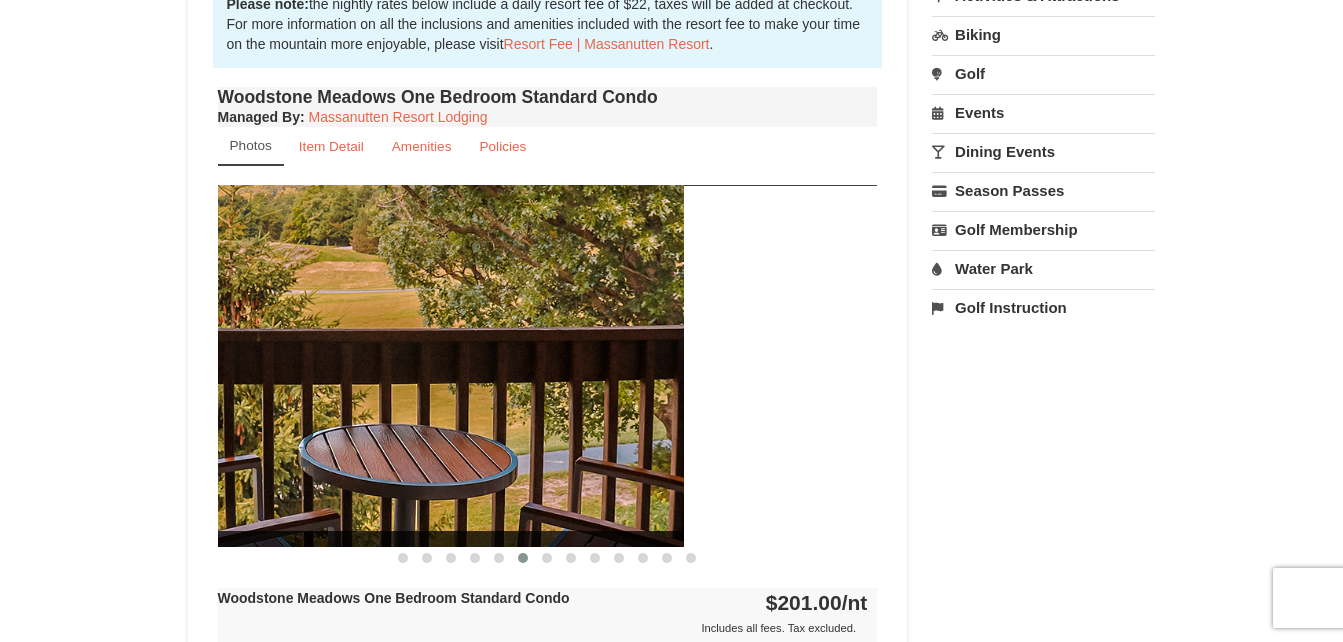 drag, startPoint x: 602, startPoint y: 403, endPoint x: 285, endPoint y: 428, distance: 317.98428 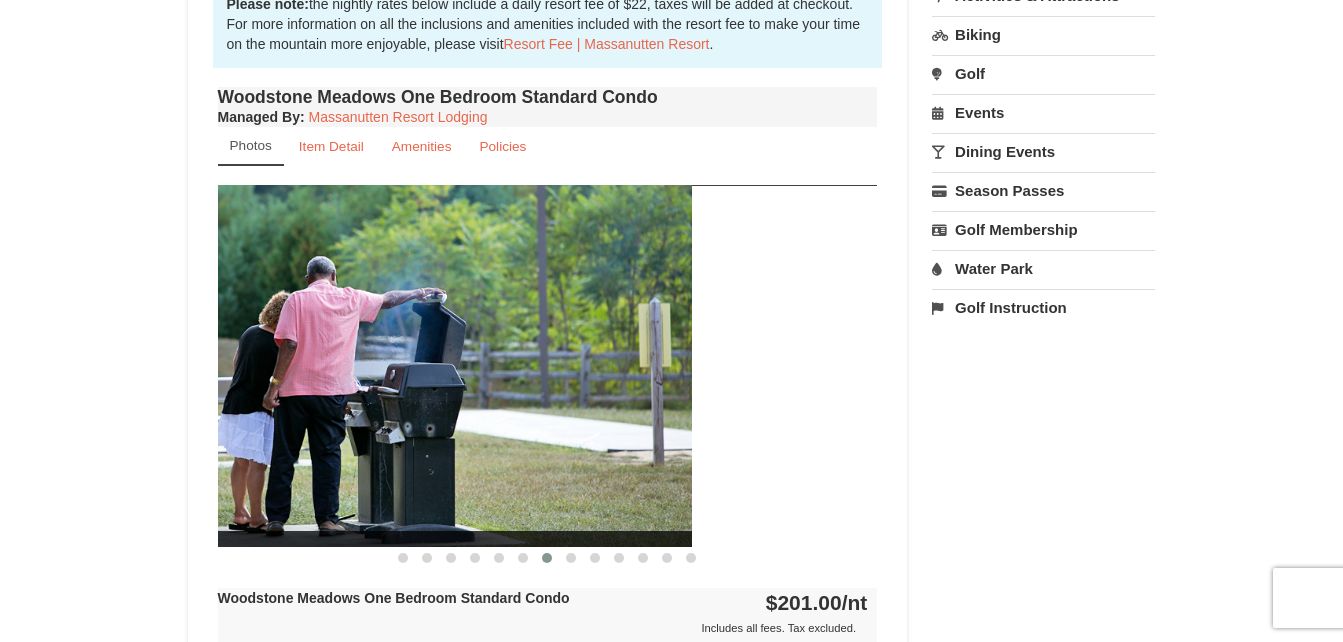 drag, startPoint x: 582, startPoint y: 424, endPoint x: 296, endPoint y: 447, distance: 286.92334 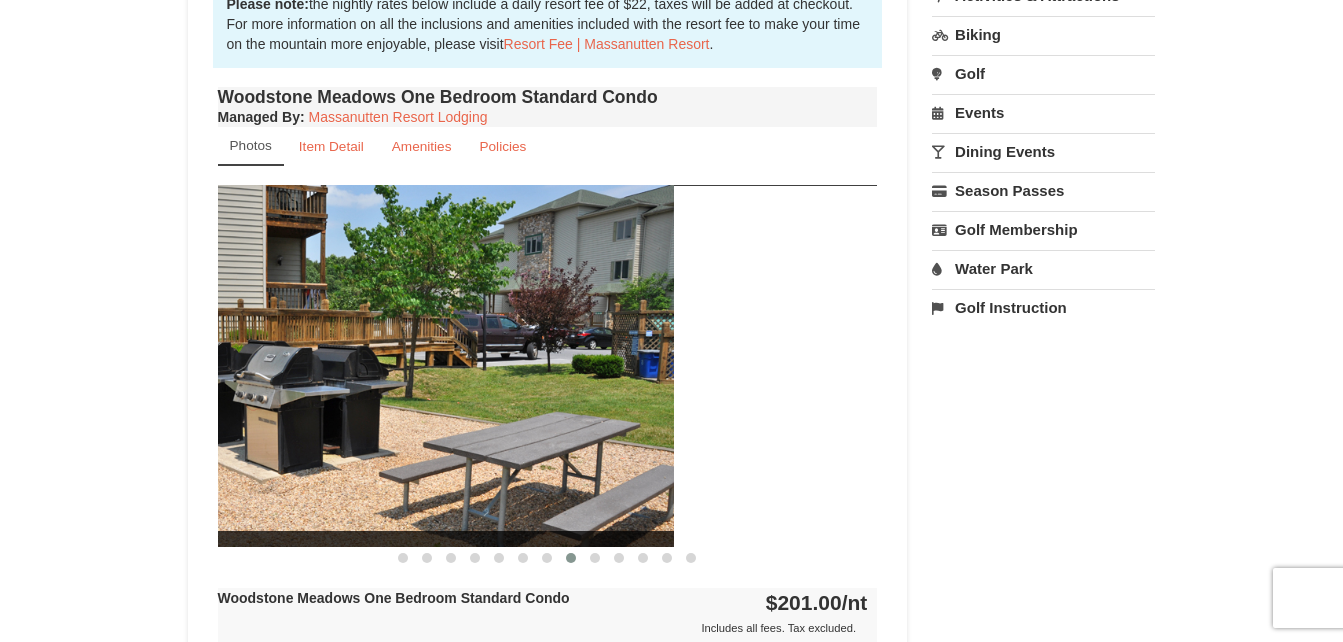 drag, startPoint x: 613, startPoint y: 441, endPoint x: 196, endPoint y: 460, distance: 417.43262 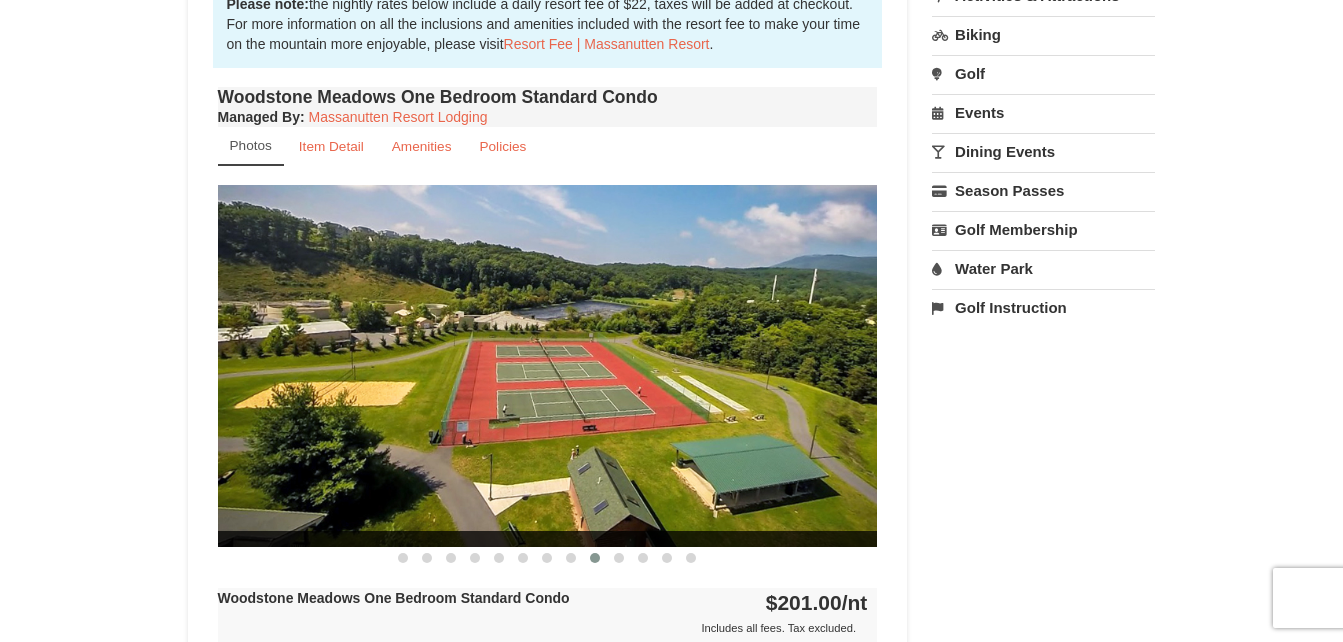 drag, startPoint x: 487, startPoint y: 444, endPoint x: 202, endPoint y: 443, distance: 285.00174 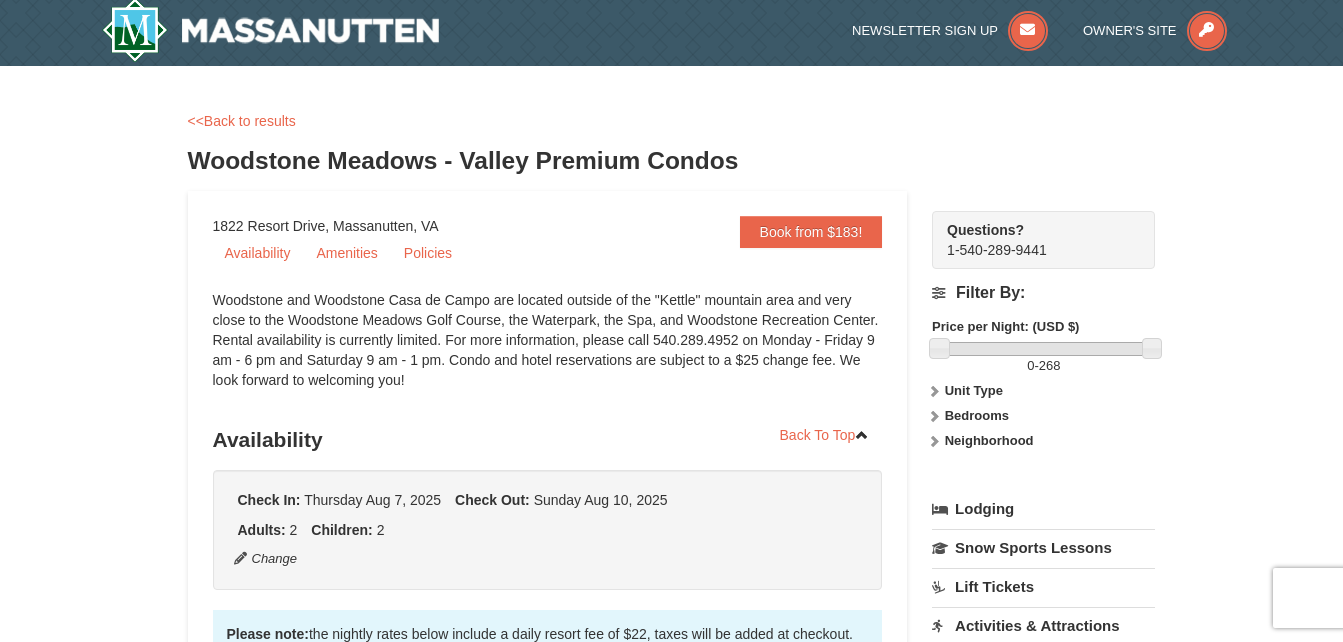 scroll, scrollTop: 2, scrollLeft: 0, axis: vertical 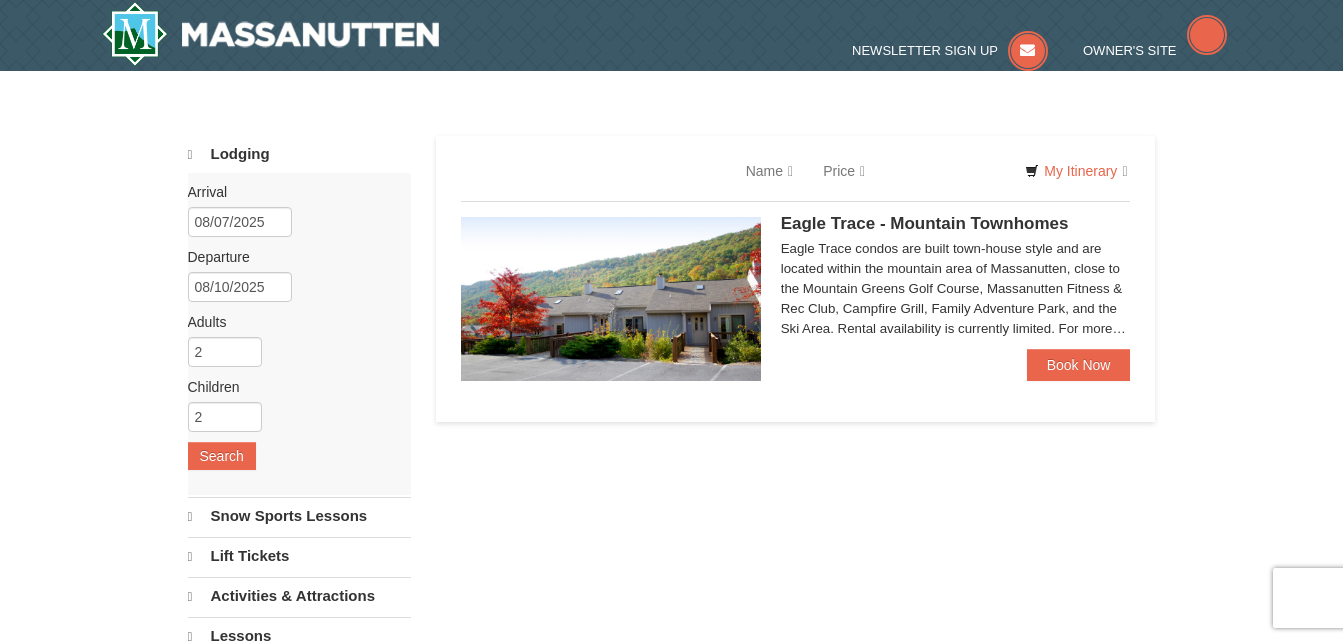 select on "8" 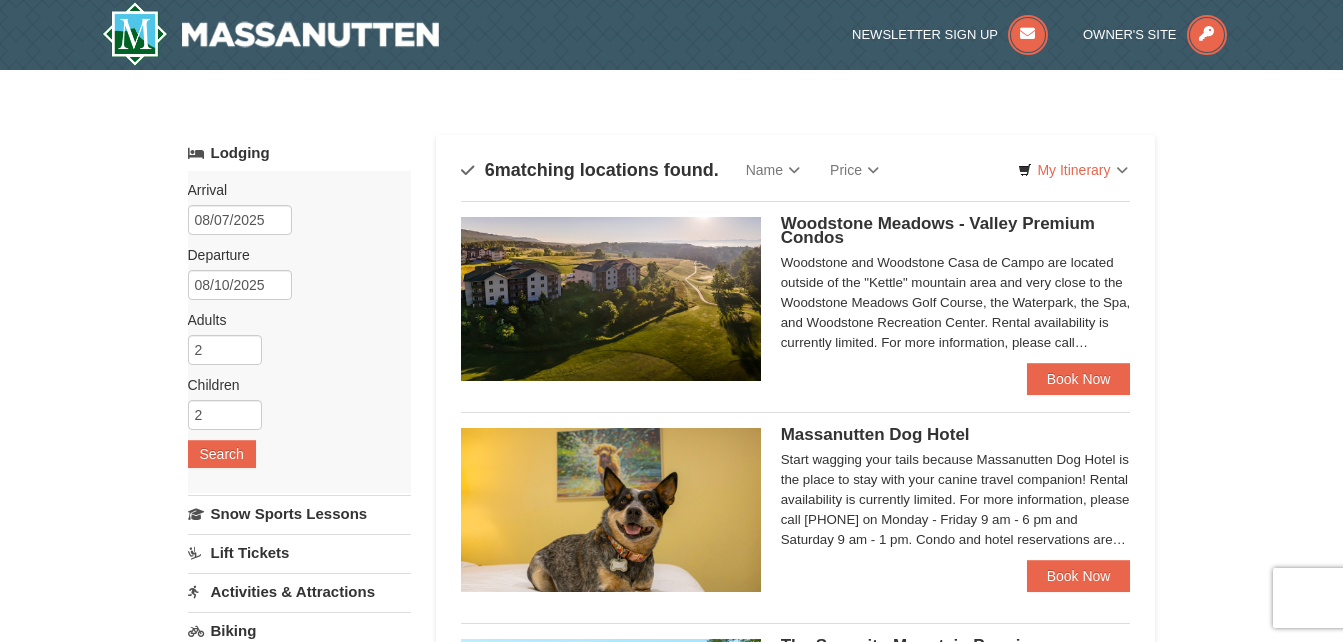 scroll, scrollTop: 0, scrollLeft: 0, axis: both 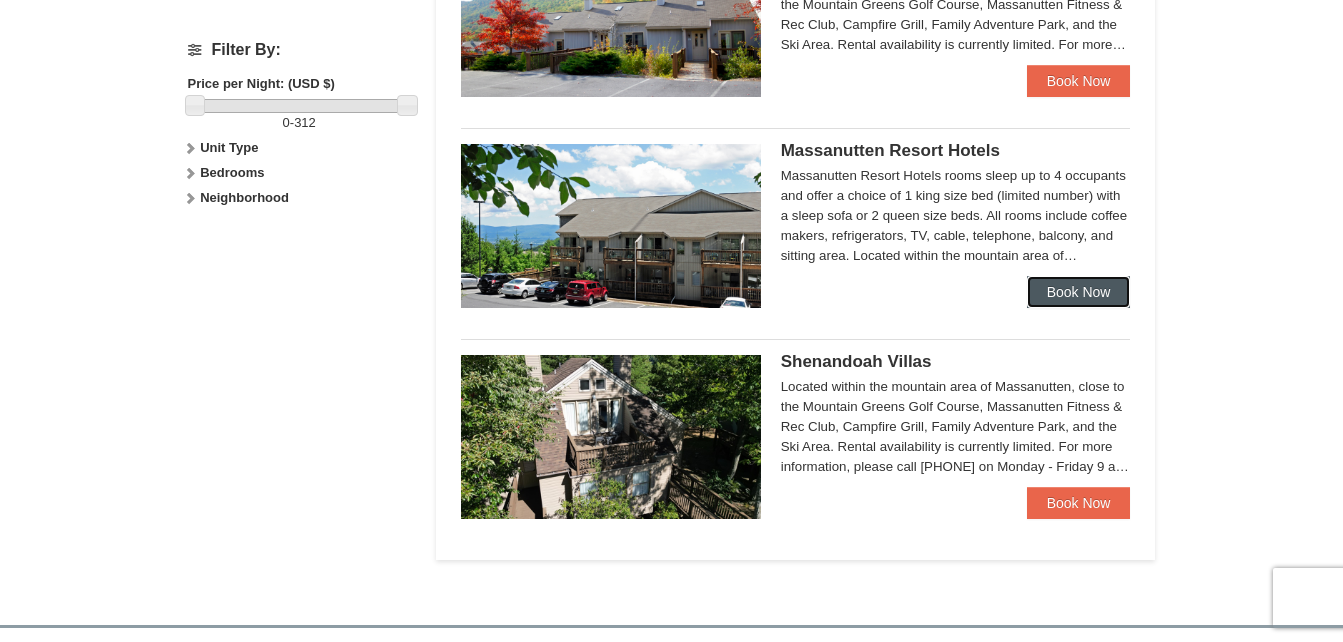 click on "Book Now" at bounding box center (1079, 292) 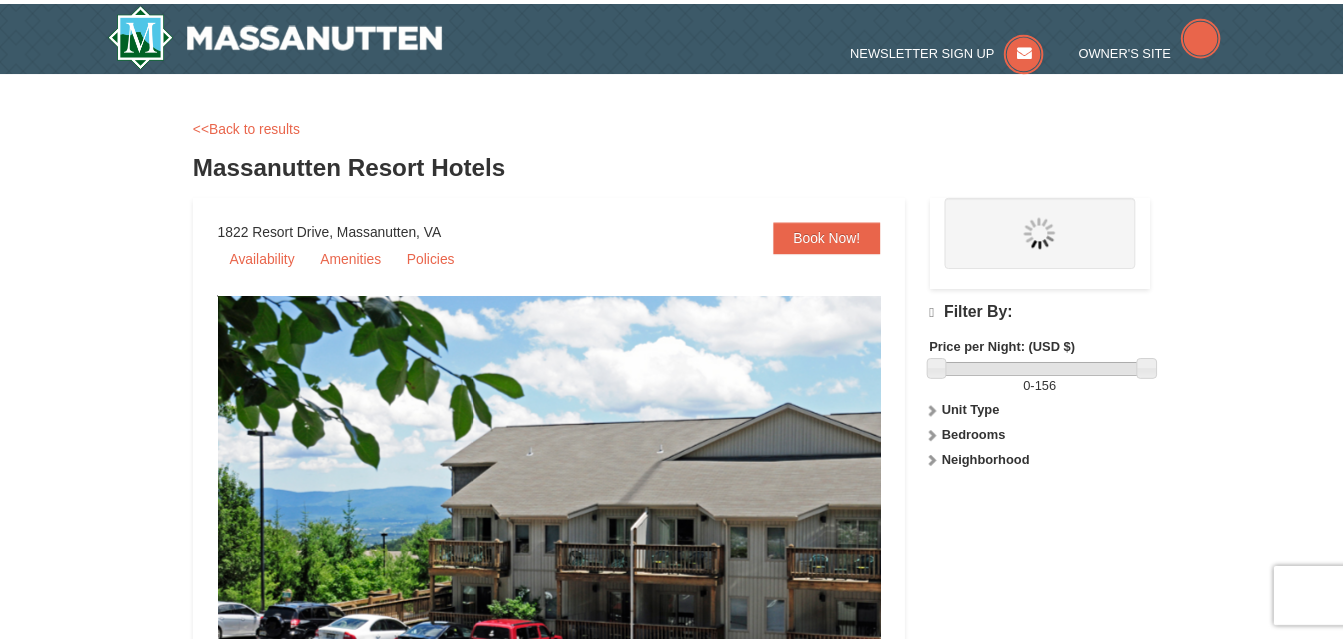 scroll, scrollTop: 0, scrollLeft: 0, axis: both 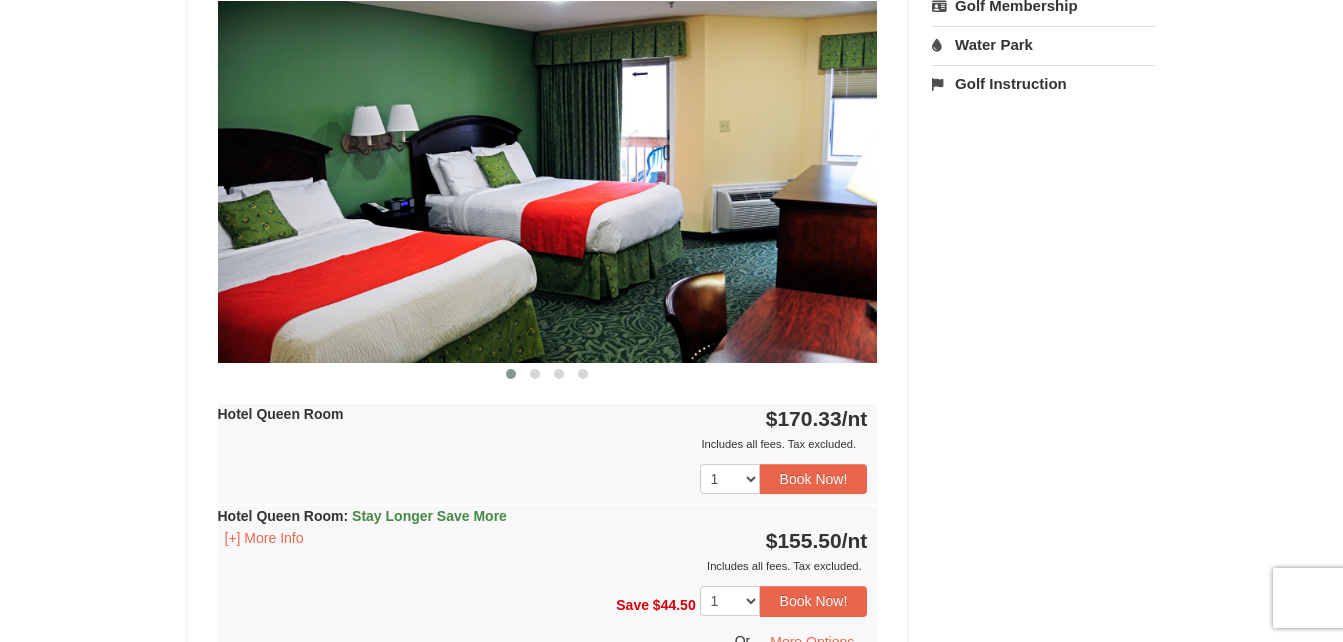 click at bounding box center (548, 181) 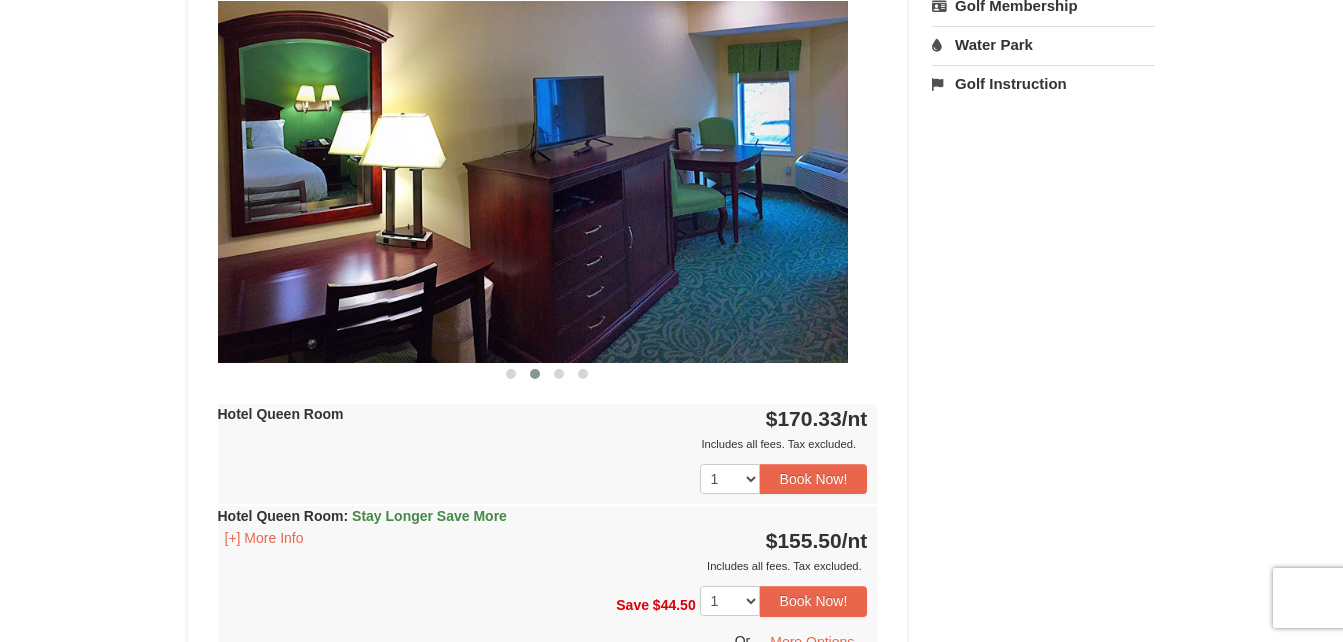 drag, startPoint x: 605, startPoint y: 266, endPoint x: 405, endPoint y: 271, distance: 200.06248 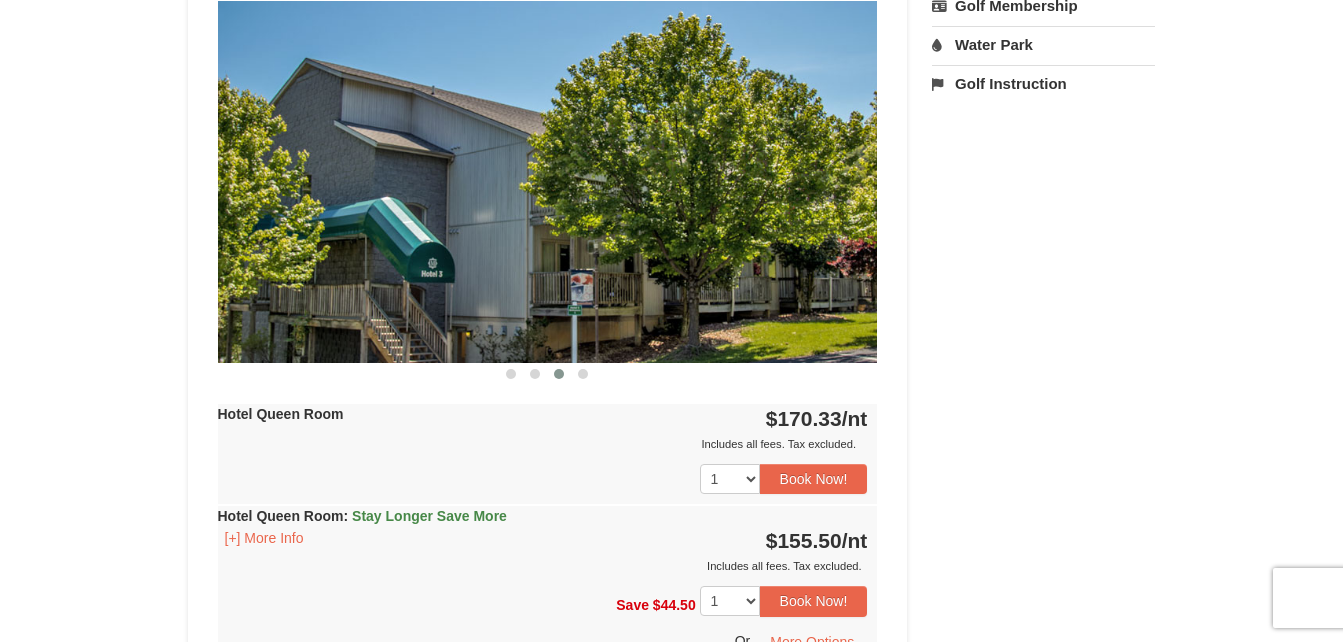 click on "Water Park" at bounding box center [1043, 44] 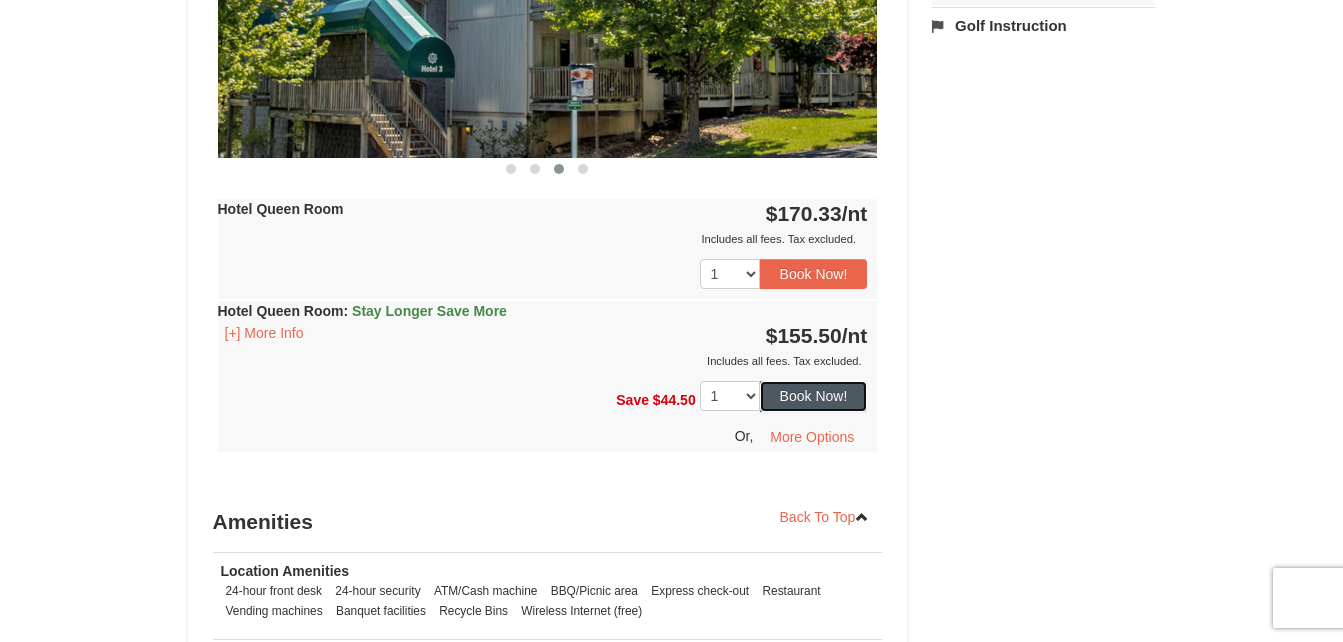 click on "Book Now!" at bounding box center (814, 396) 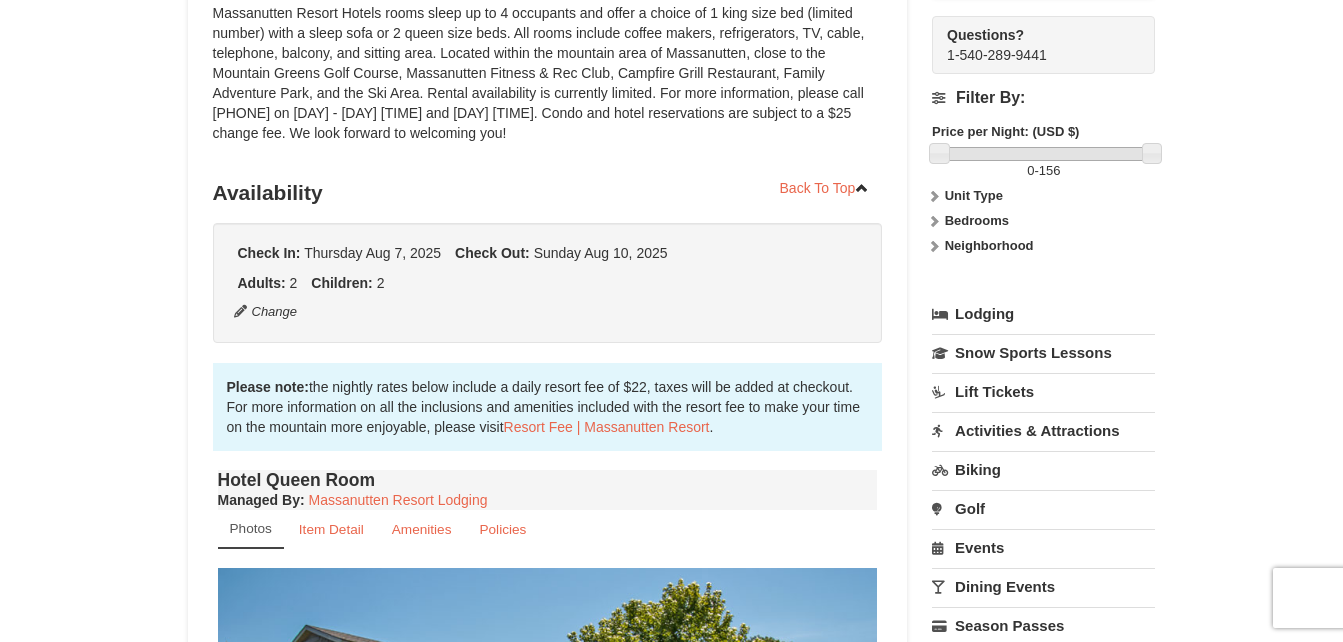 scroll, scrollTop: 195, scrollLeft: 0, axis: vertical 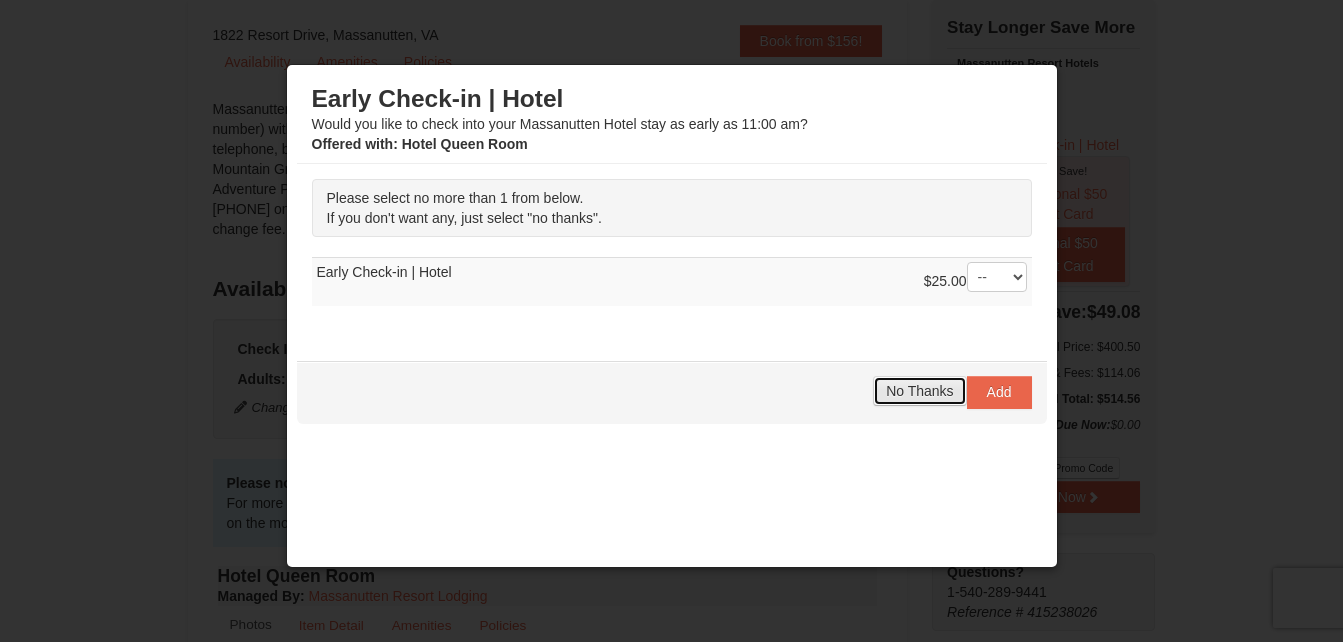 click on "No Thanks" at bounding box center [919, 391] 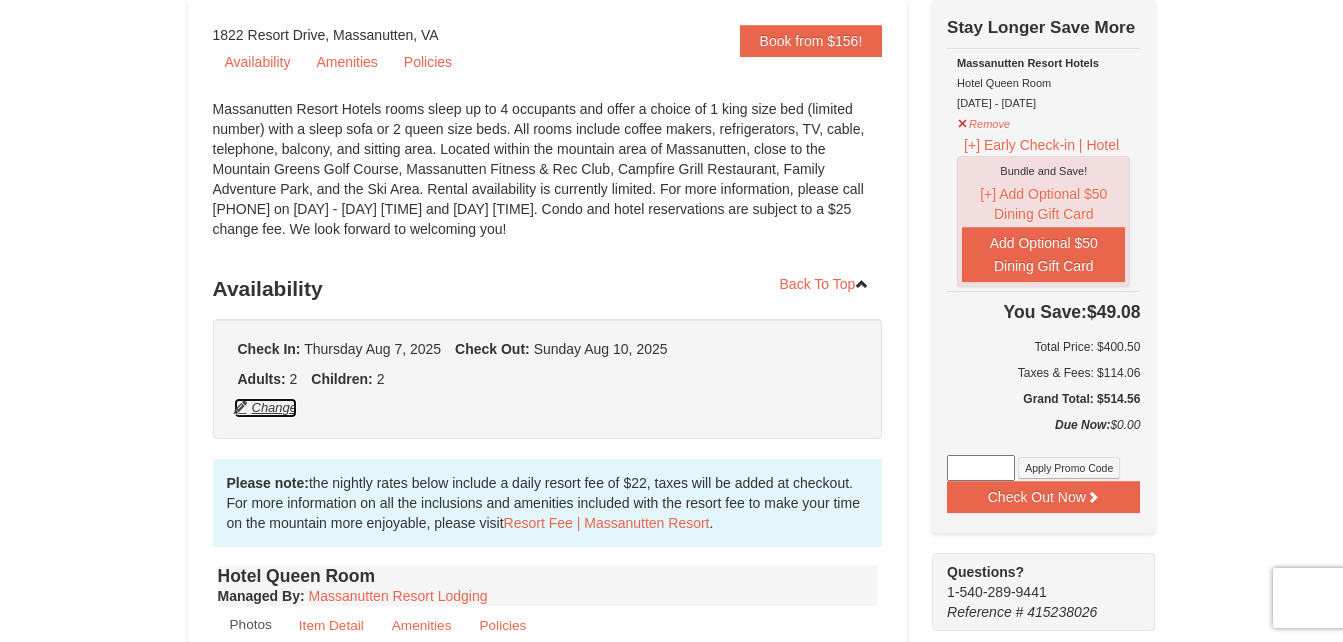 click on "Change" at bounding box center (266, 408) 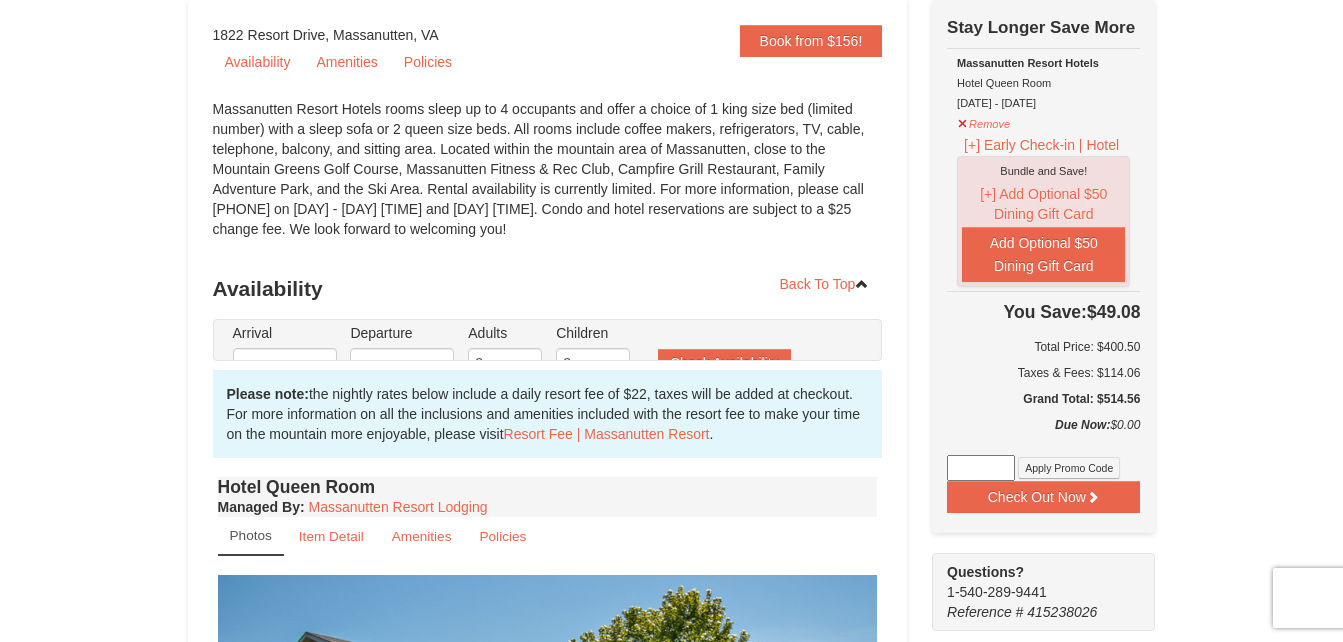 type on "08/07/2025" 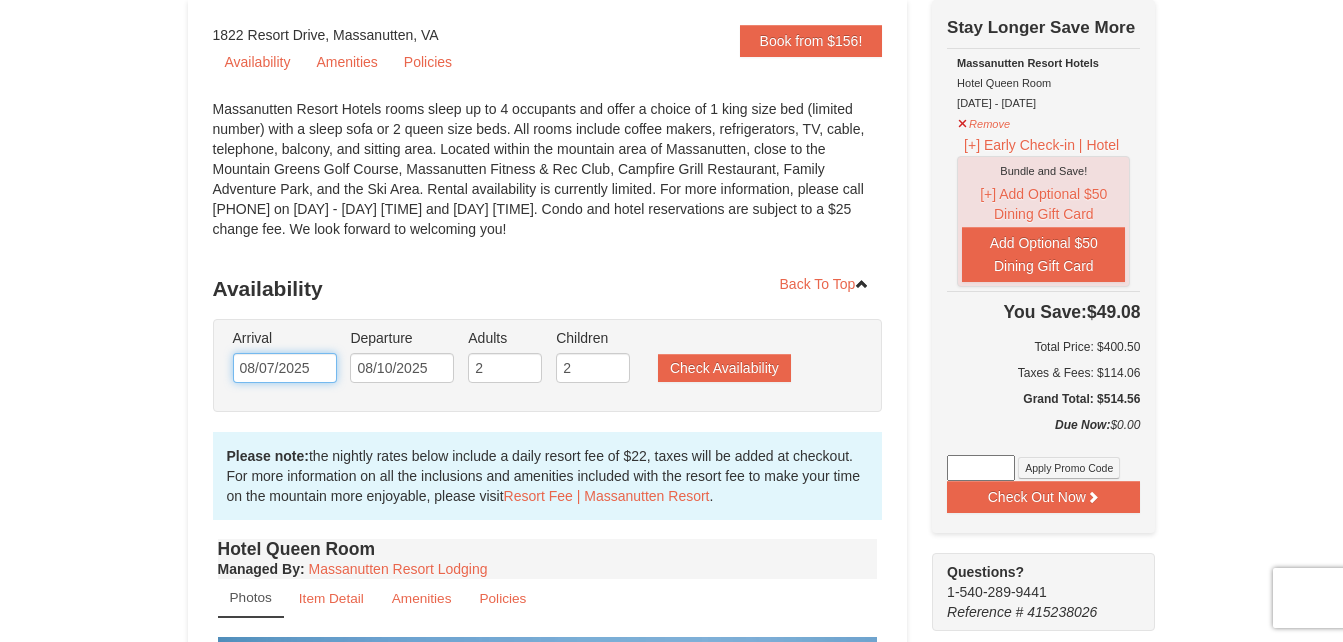 click on "08/07/2025" at bounding box center (285, 368) 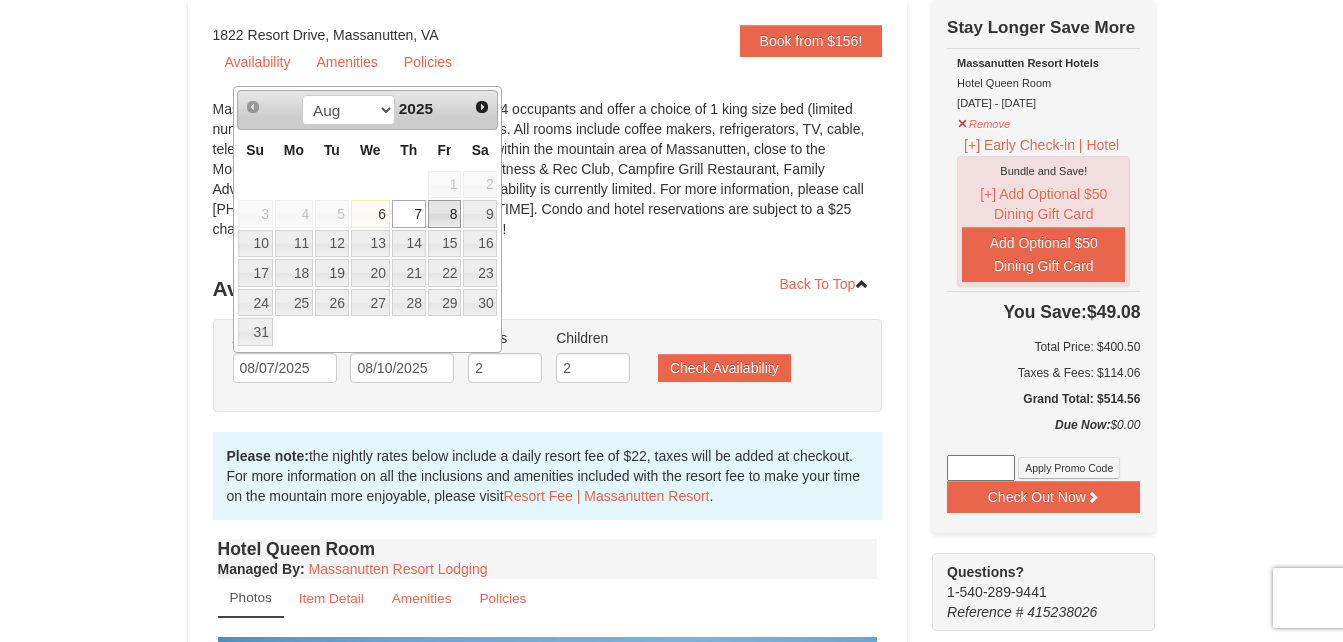 click on "8" at bounding box center [445, 214] 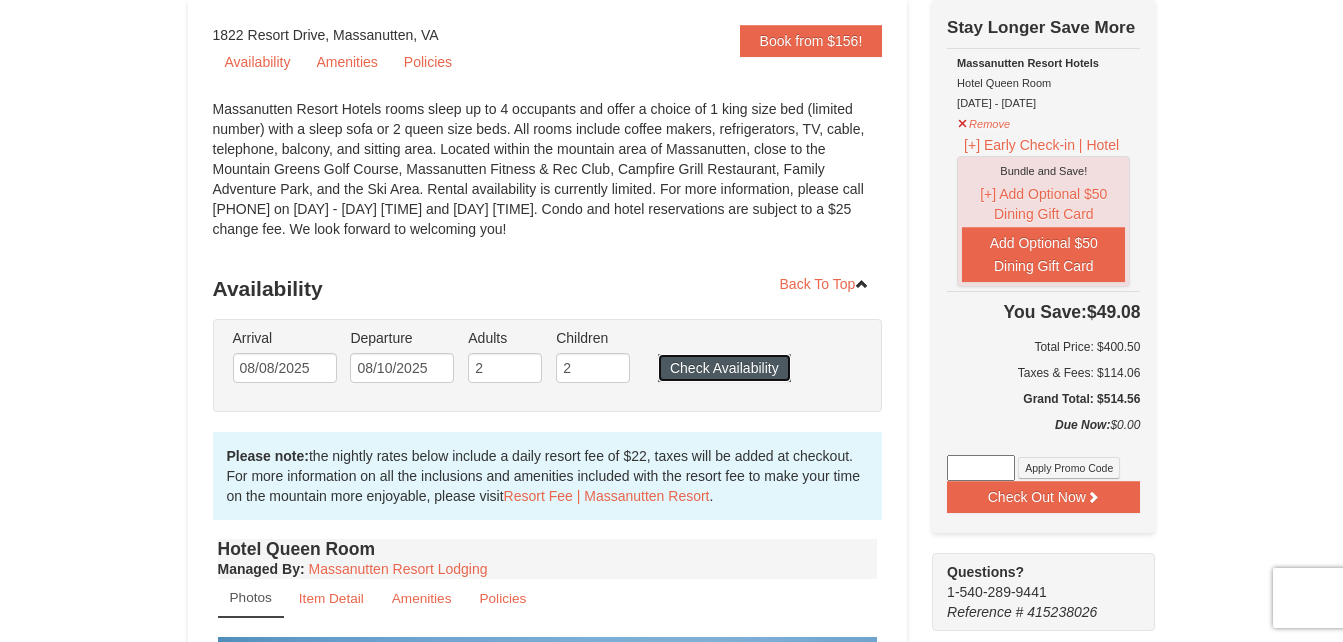click on "Check Availability" at bounding box center [724, 368] 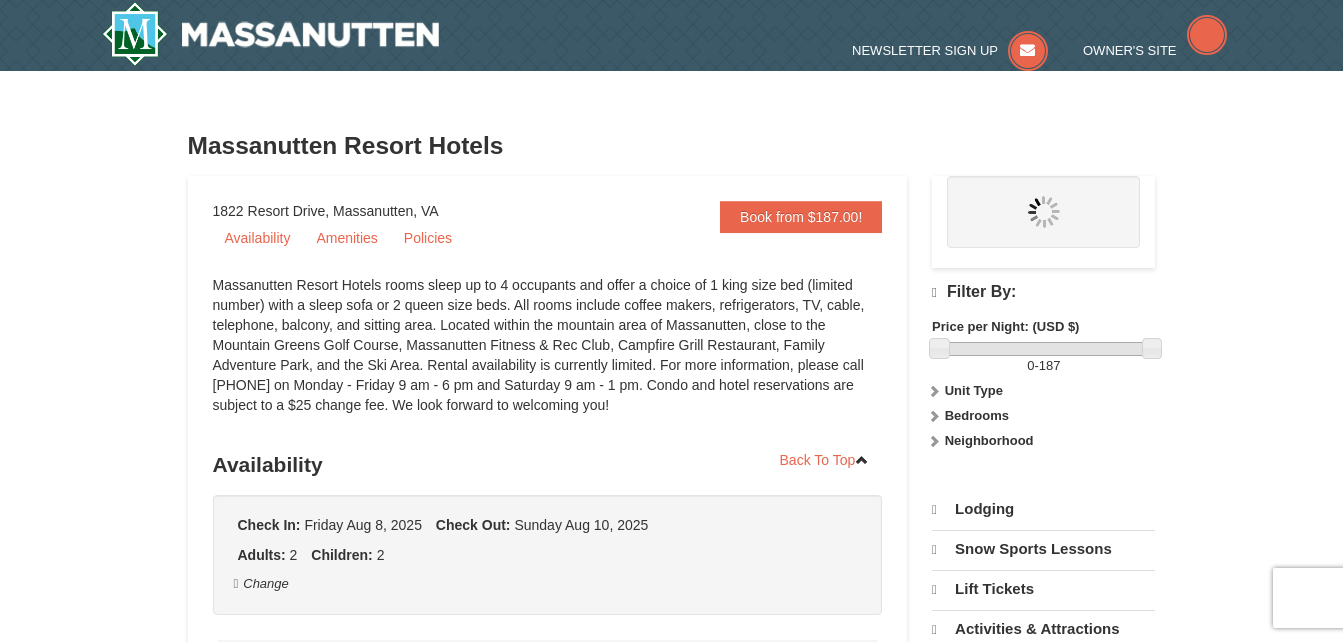 scroll, scrollTop: 445, scrollLeft: 0, axis: vertical 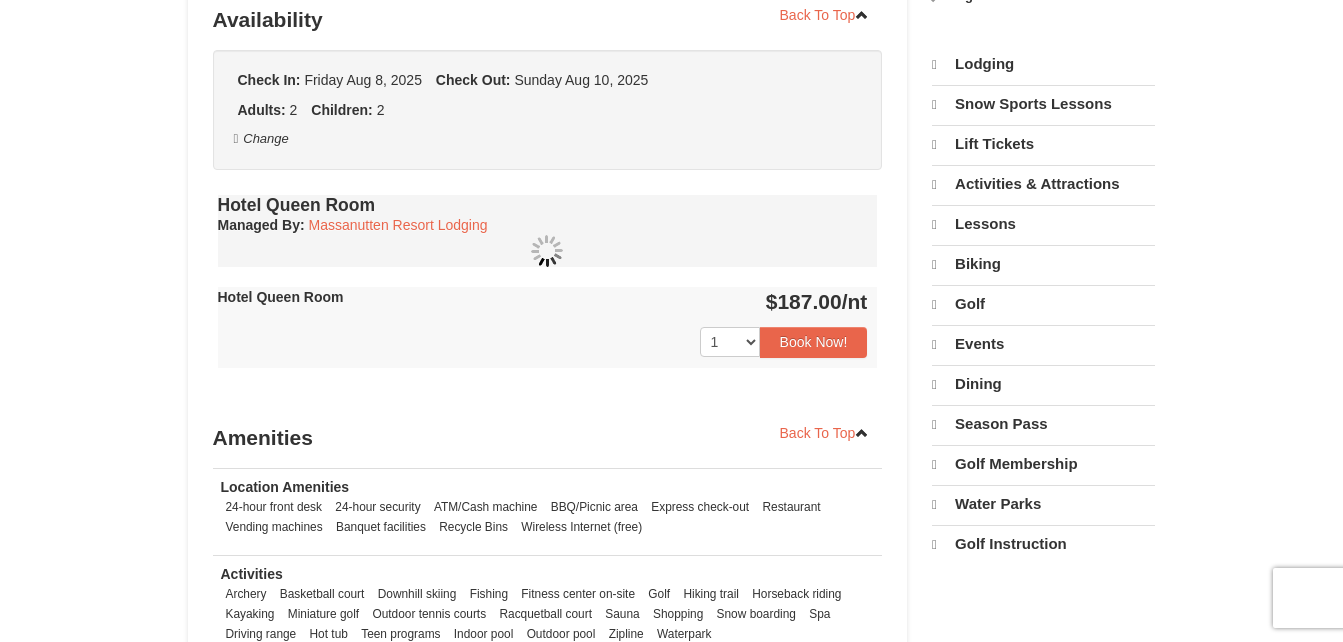 select on "8" 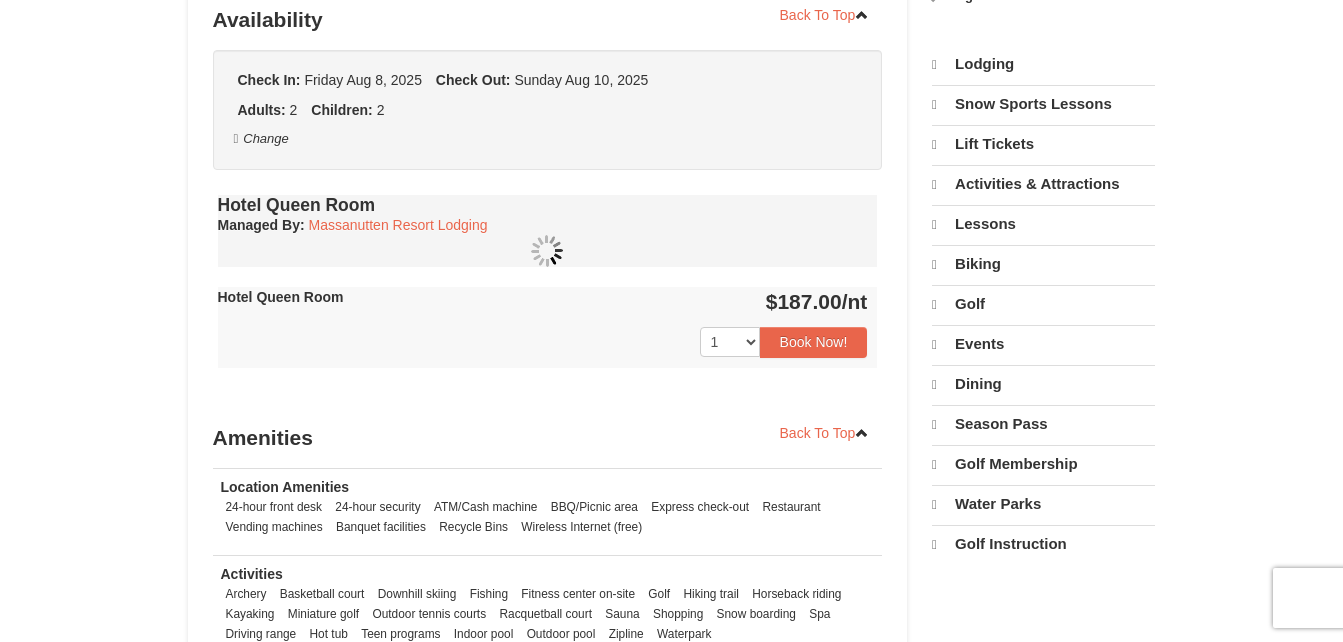 select on "8" 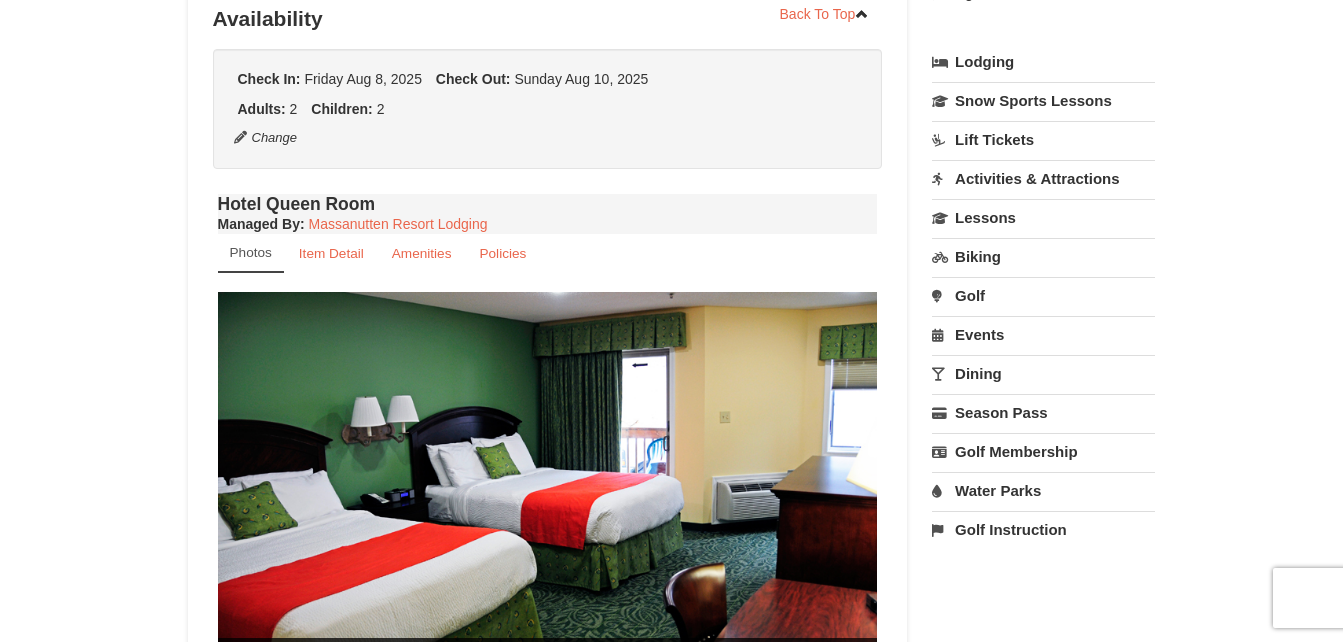 scroll, scrollTop: 0, scrollLeft: 0, axis: both 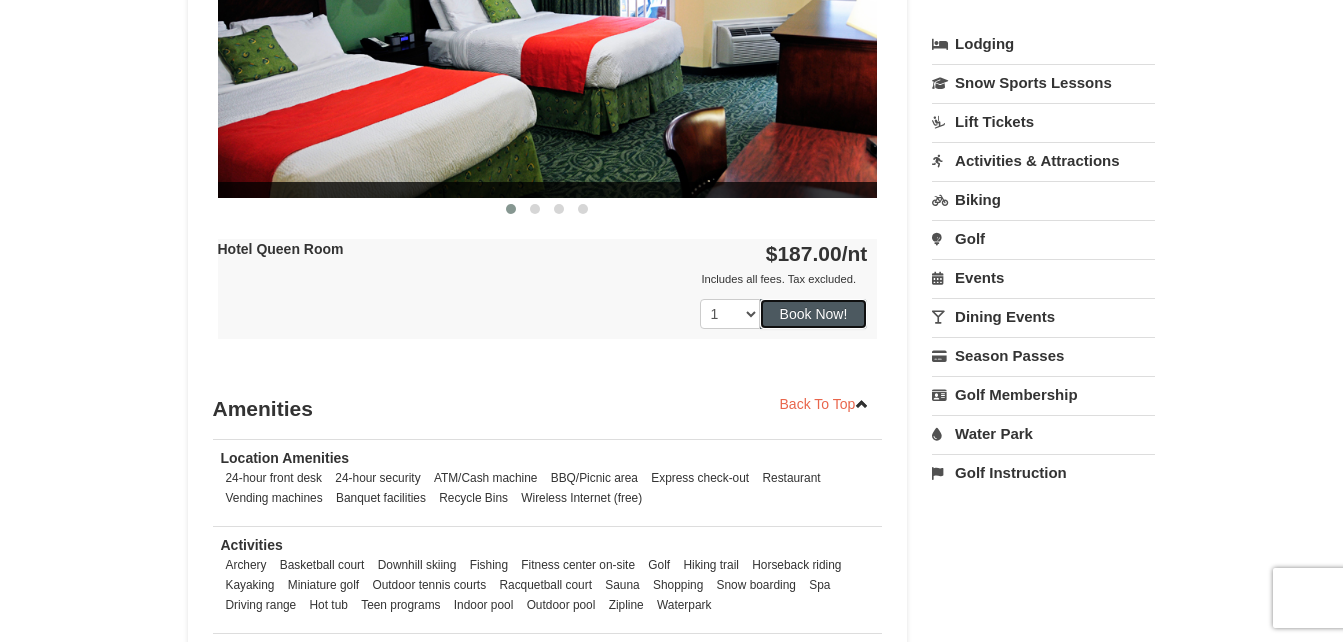 click on "Book Now!" at bounding box center (814, 314) 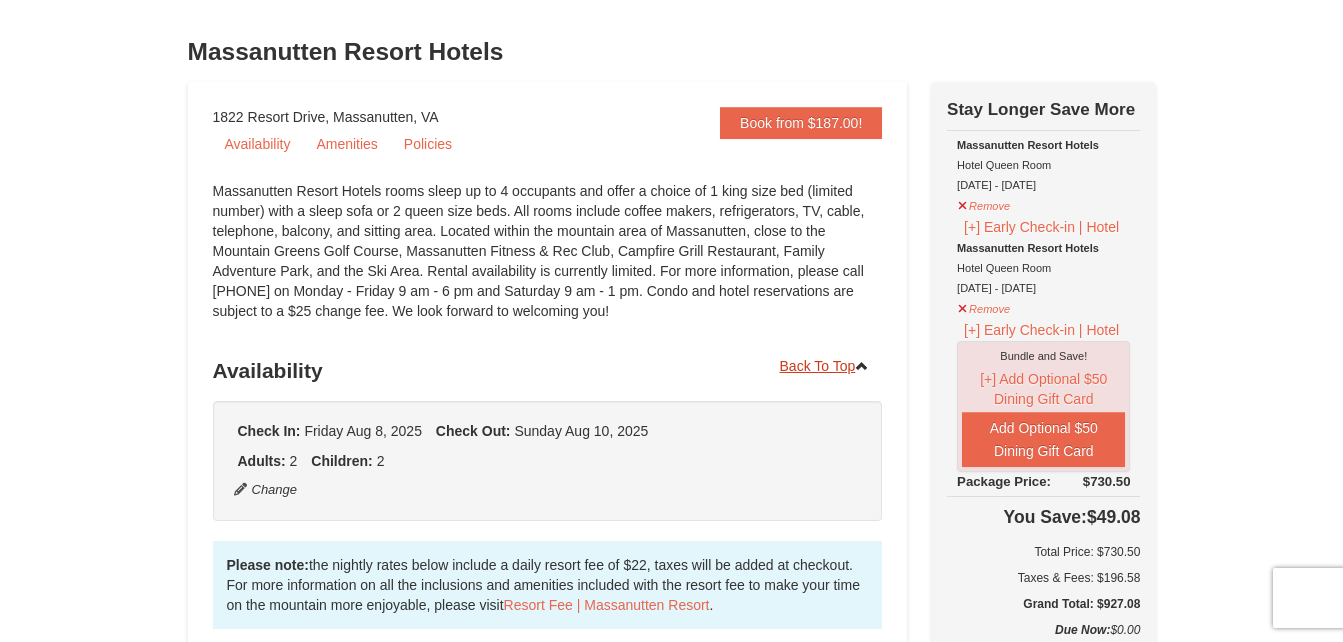 scroll, scrollTop: 70, scrollLeft: 0, axis: vertical 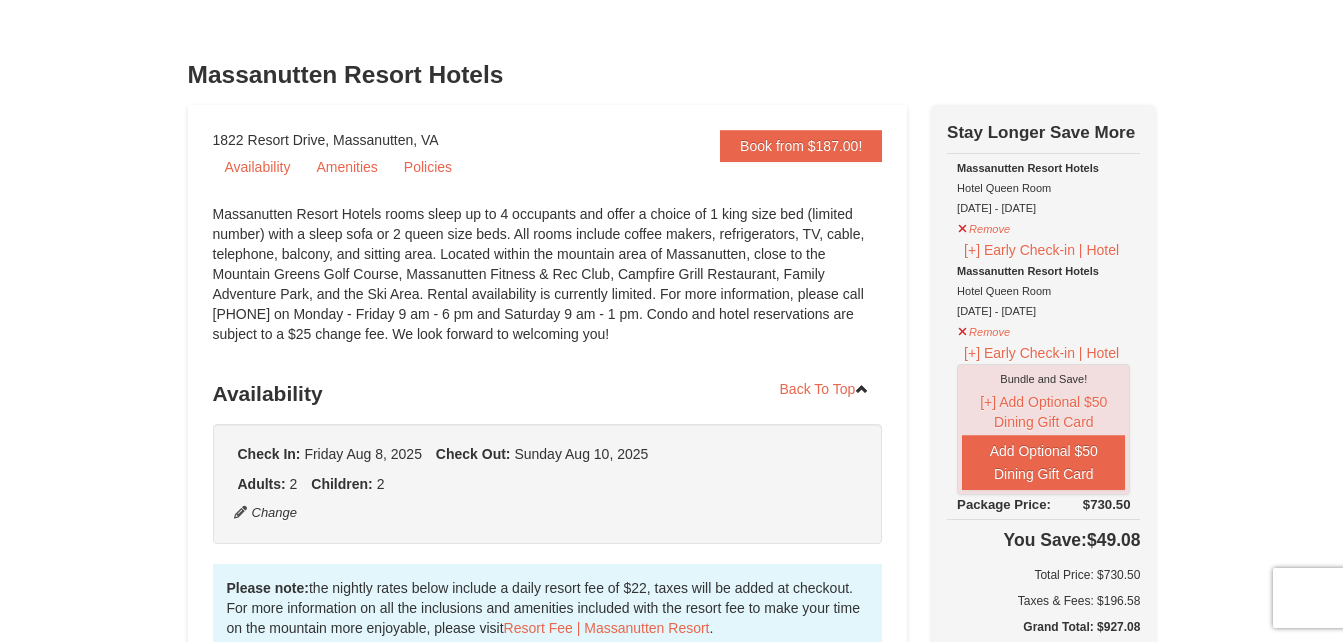 drag, startPoint x: 970, startPoint y: 229, endPoint x: 945, endPoint y: 251, distance: 33.30165 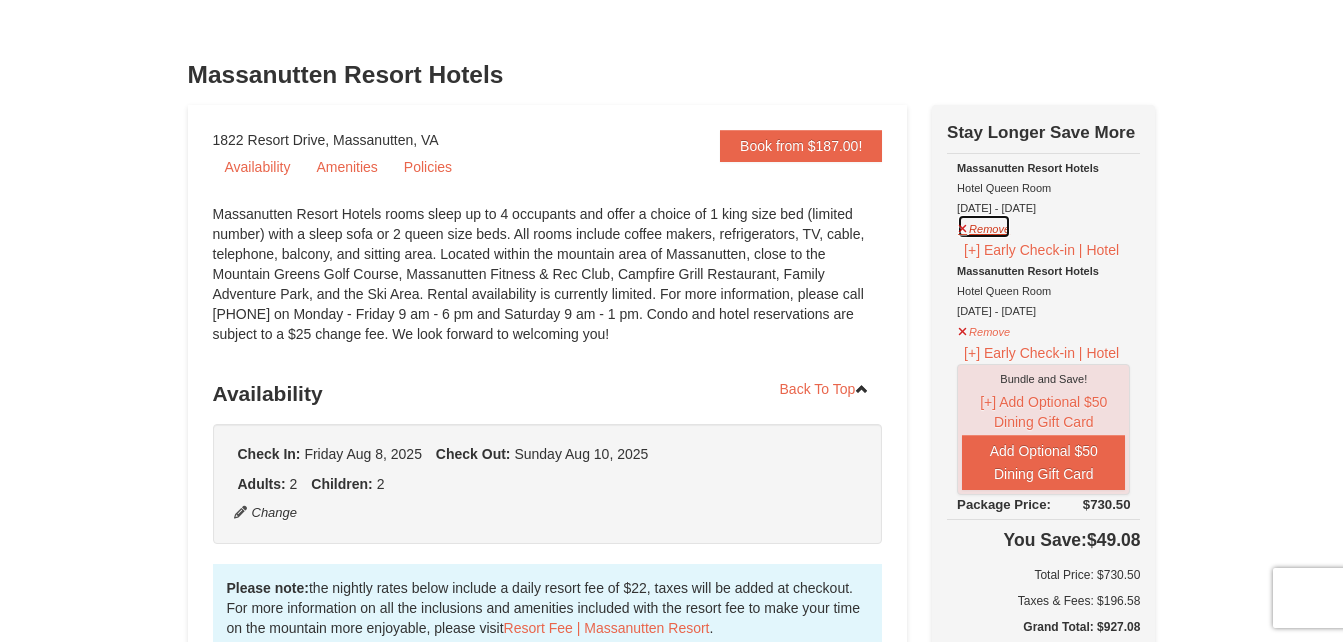 click on "Remove" at bounding box center (984, 226) 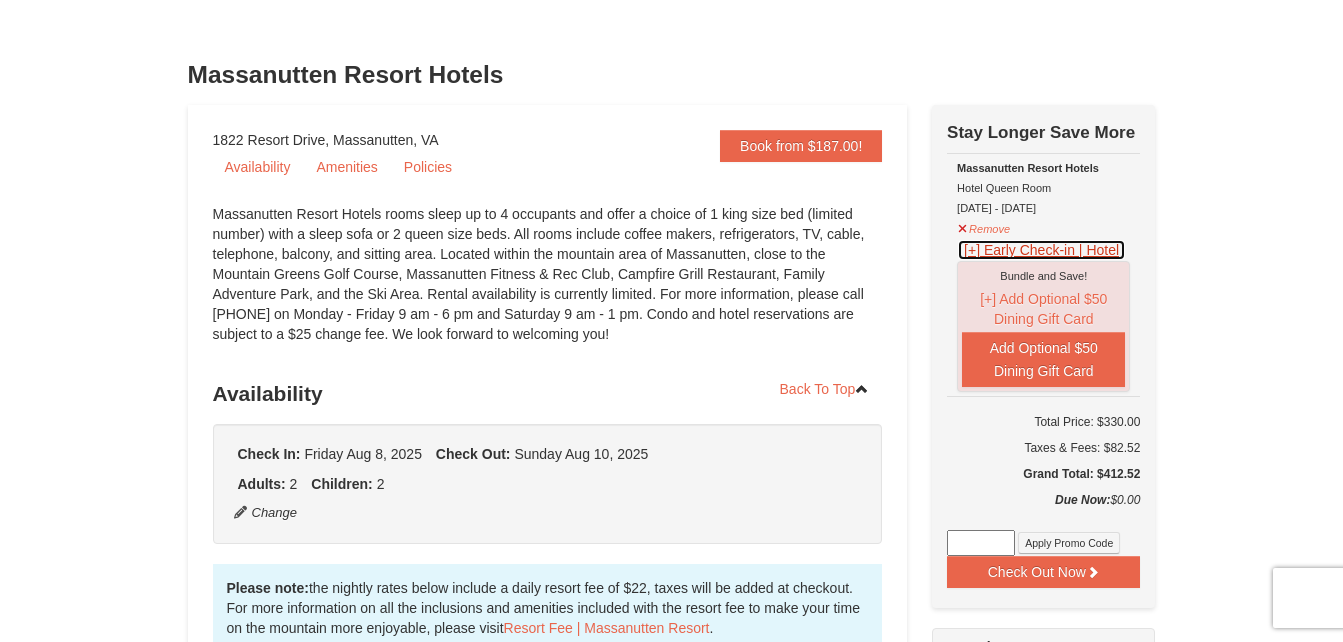 click on "[+] Early Check-in | Hotel" at bounding box center [1041, 250] 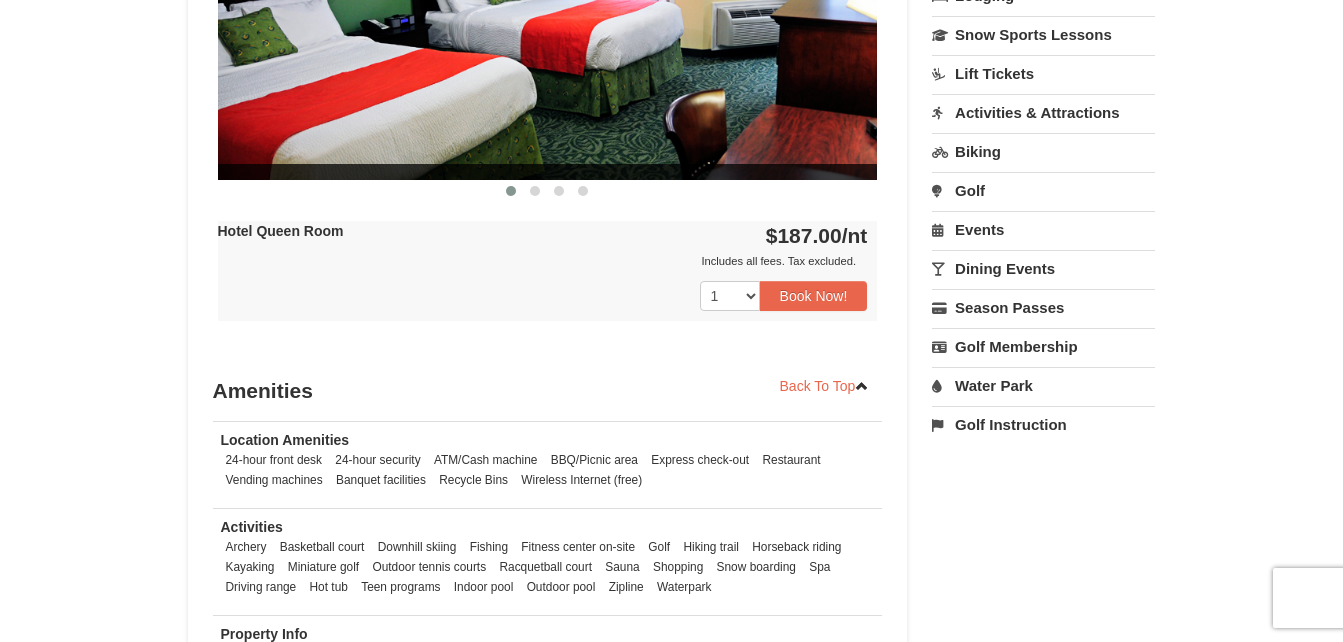 scroll, scrollTop: 1030, scrollLeft: 0, axis: vertical 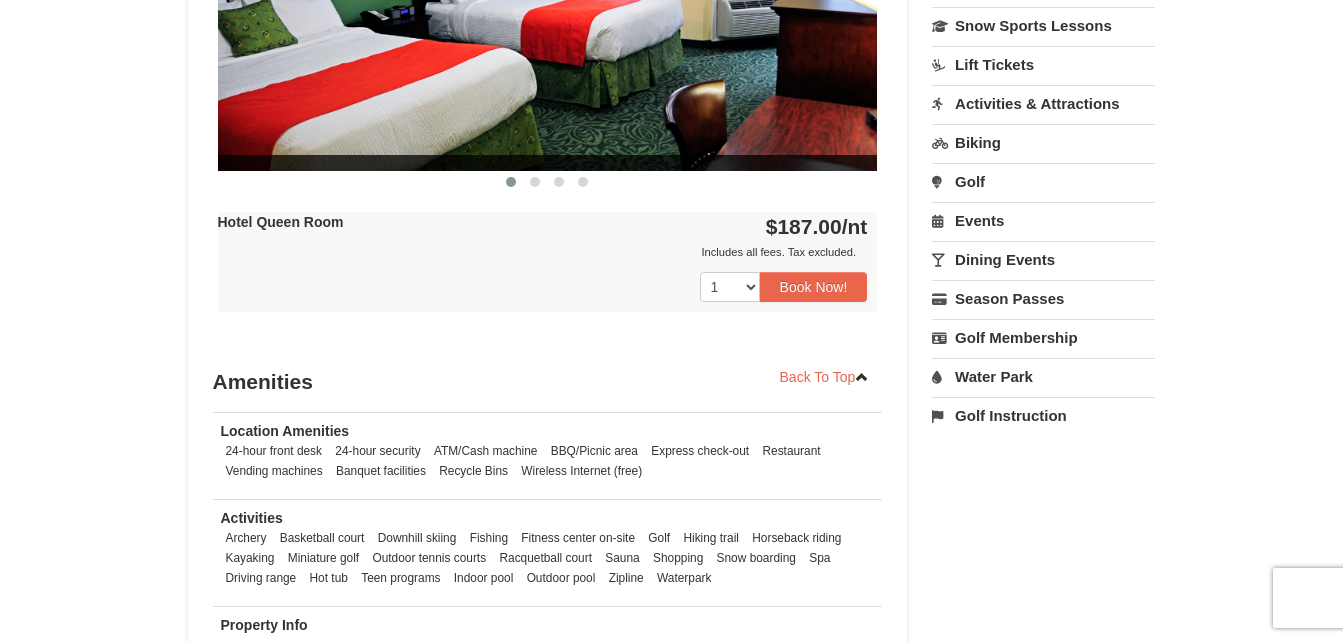 click on "Water Park" at bounding box center [1043, 376] 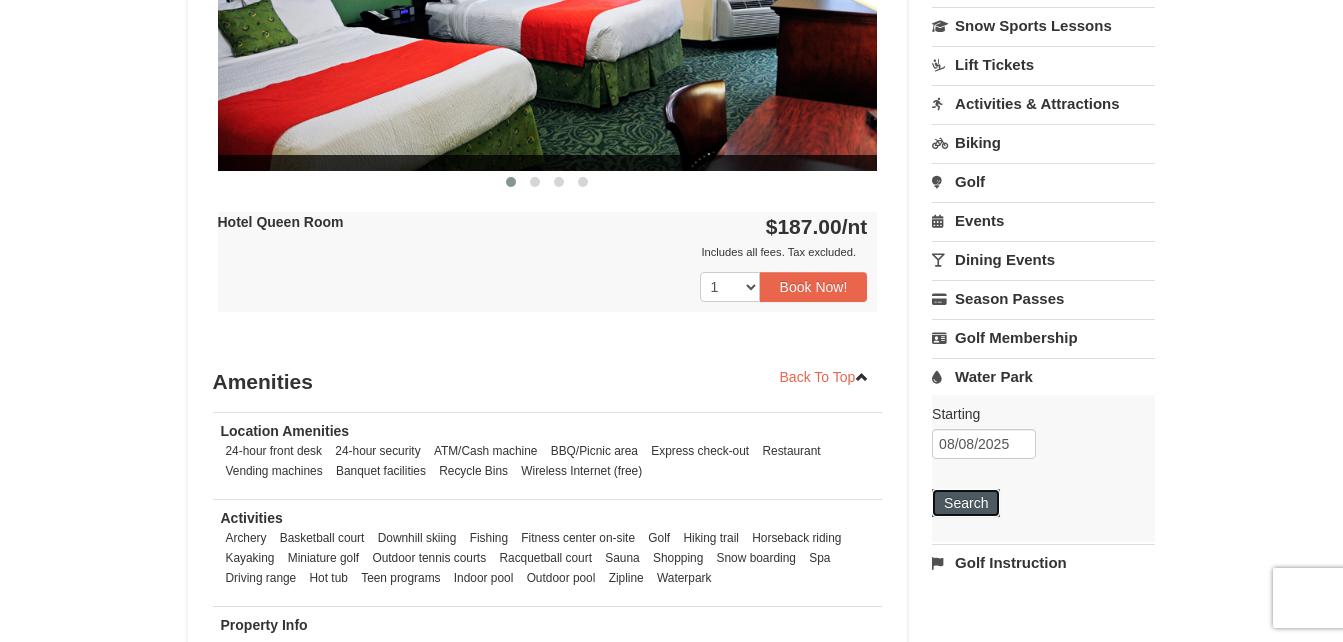 click on "Search" at bounding box center (966, 503) 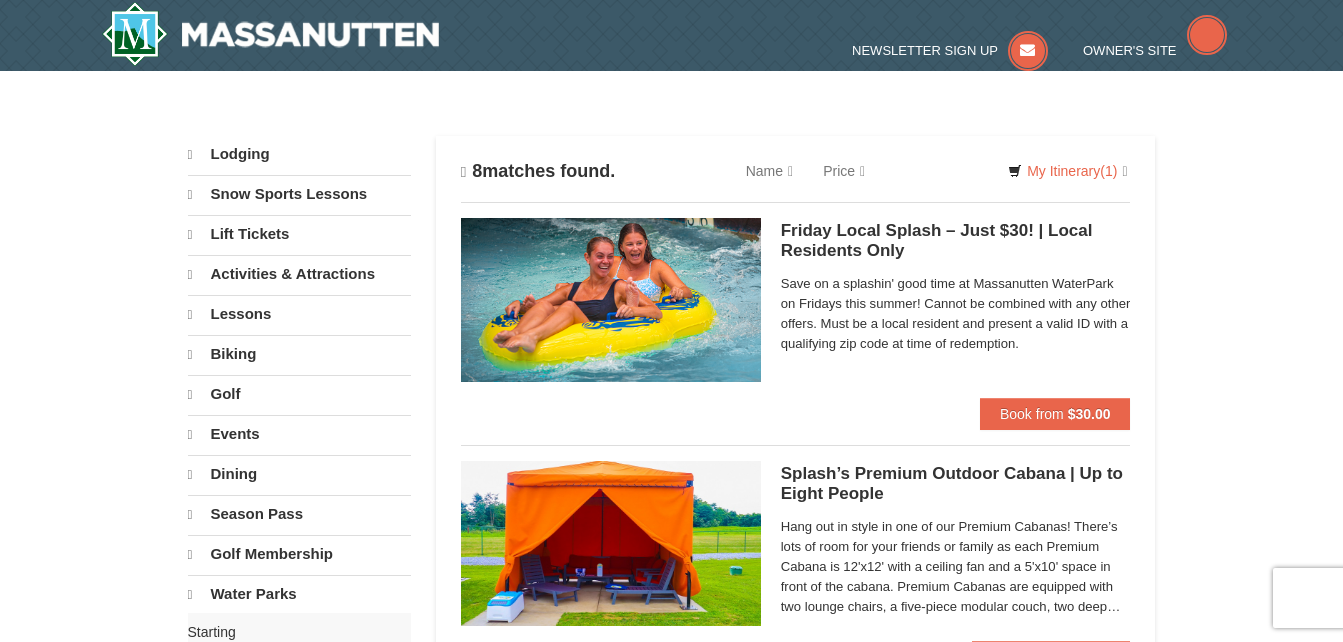 scroll, scrollTop: 0, scrollLeft: 0, axis: both 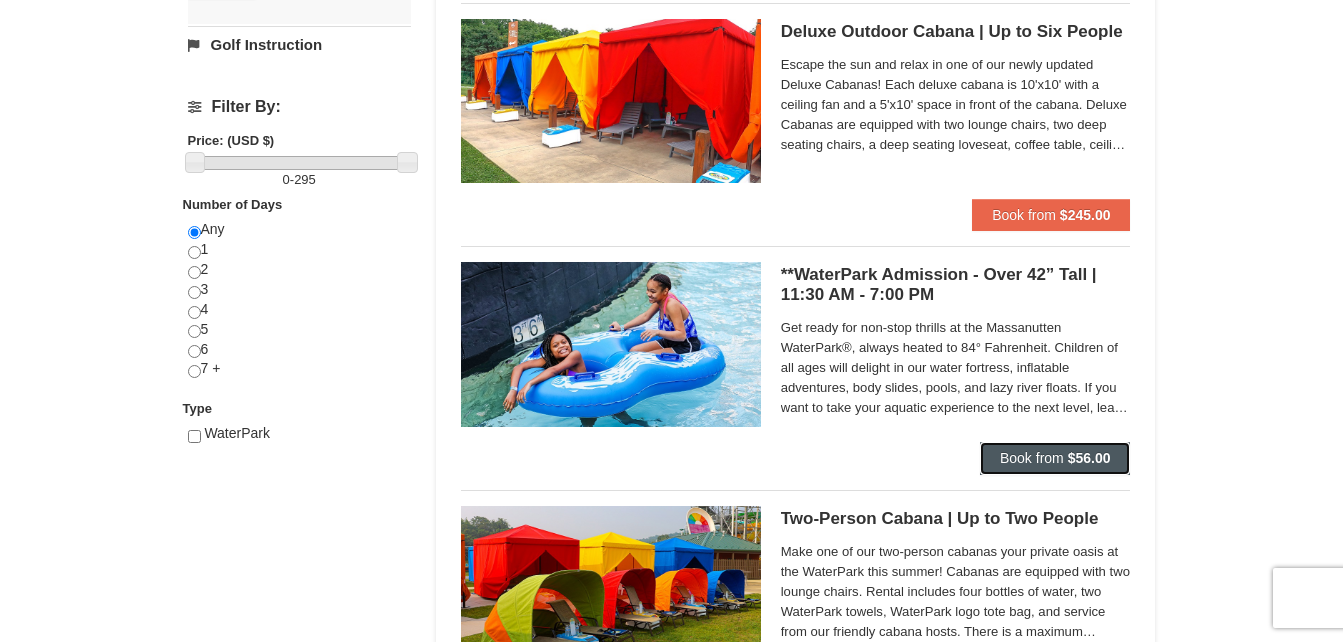 click on "Book from" at bounding box center (1032, 458) 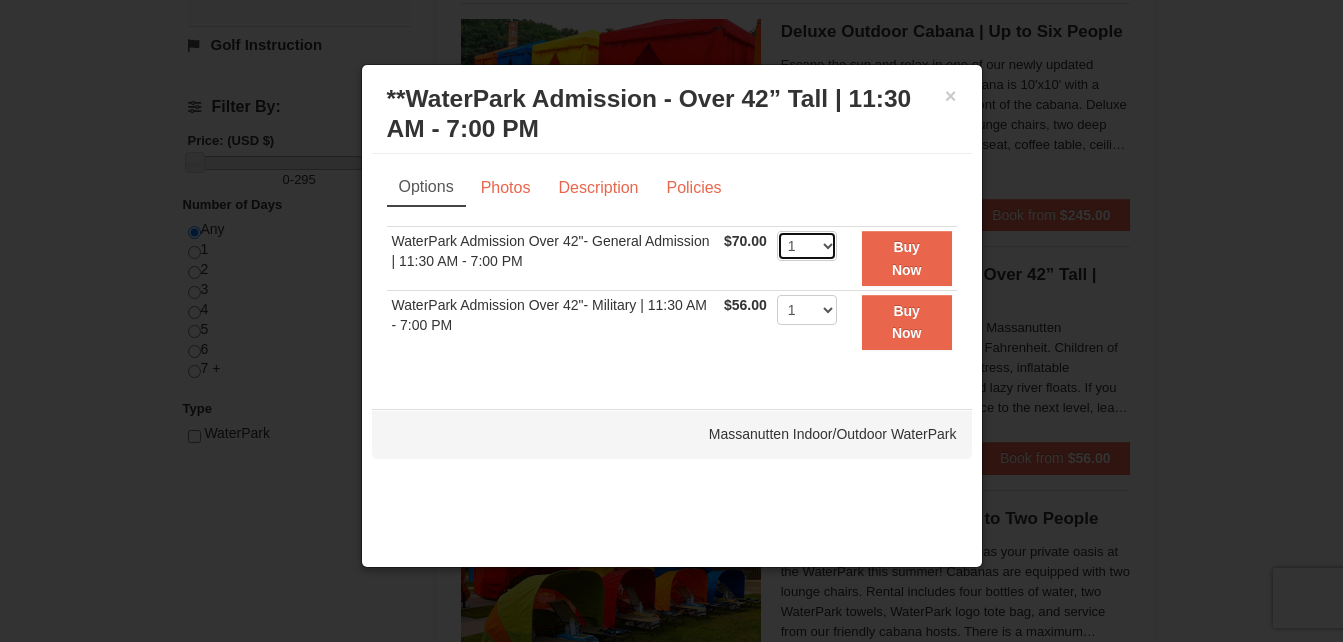 click on "1
2
3
4
5
6
7
8
9
10
11
12
13
14
15
16
17
18
19
20
21 22" at bounding box center [807, 246] 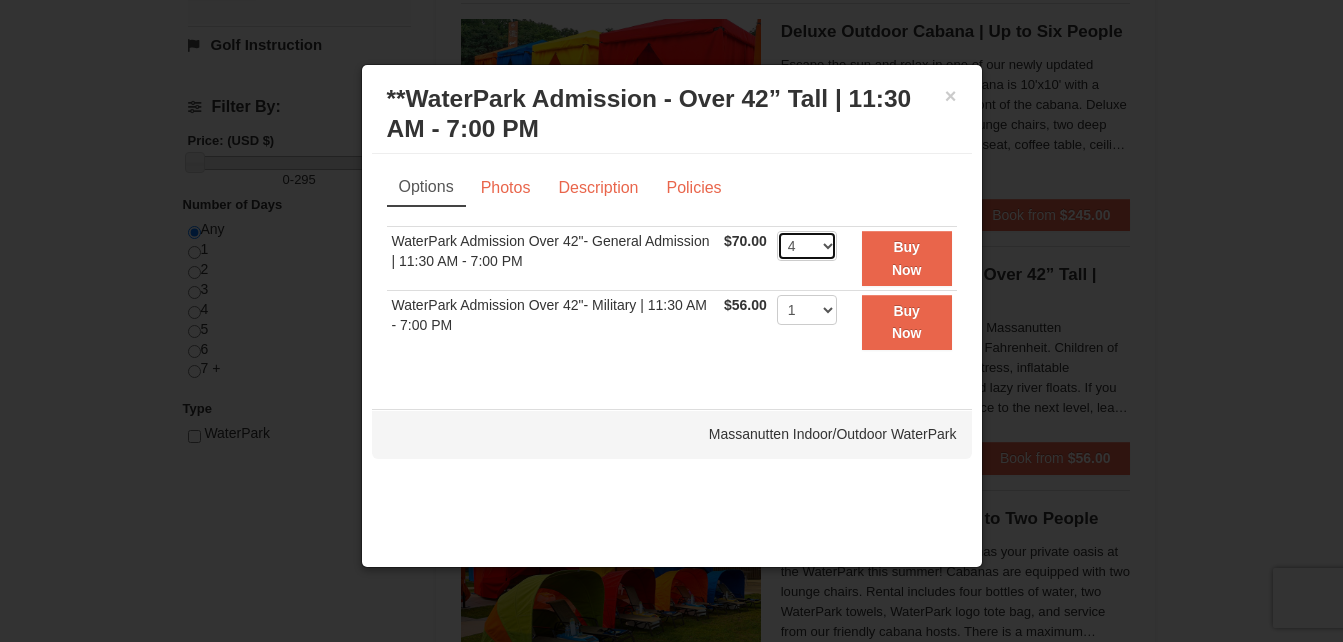click on "1
2
3
4
5
6
7
8
9
10
11
12
13
14
15
16
17
18
19
20
21 22" at bounding box center (807, 246) 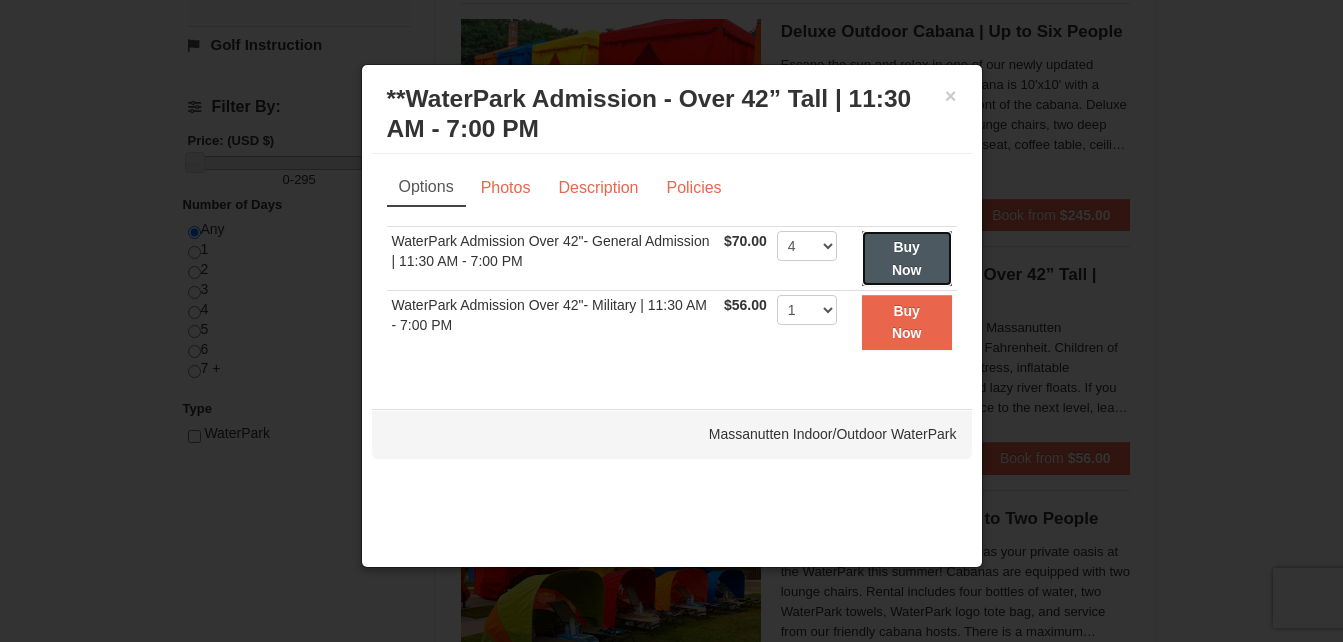 click on "Buy Now" at bounding box center (907, 258) 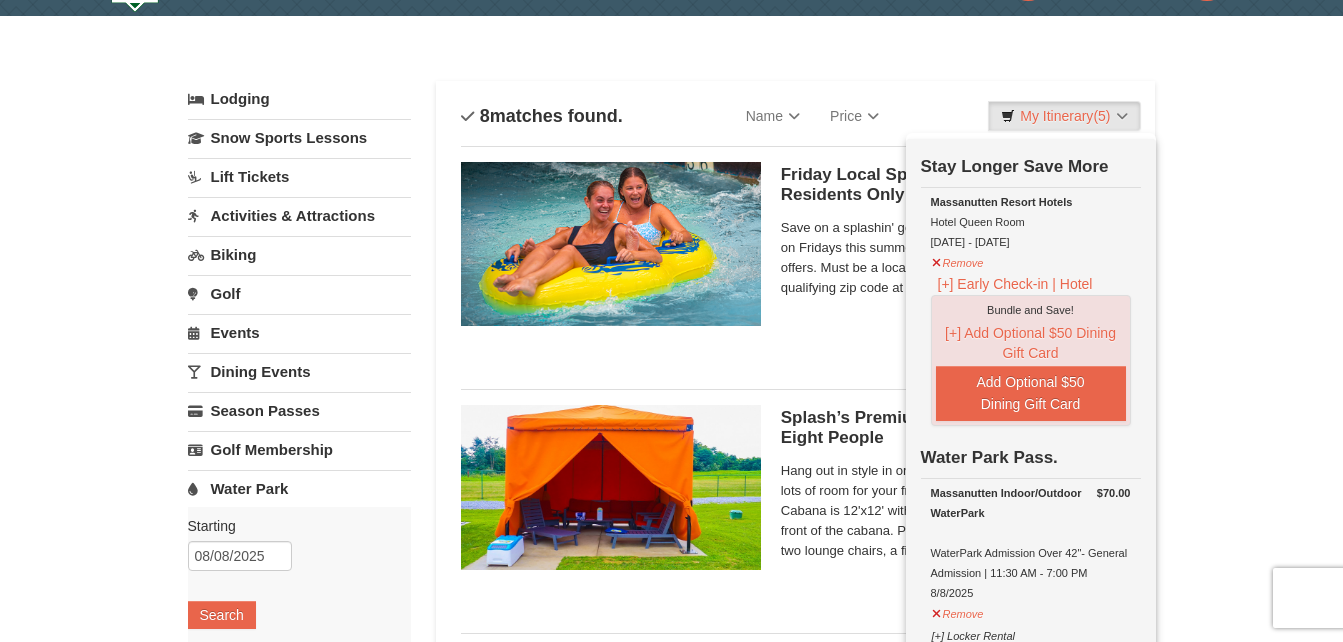 scroll, scrollTop: 96, scrollLeft: 0, axis: vertical 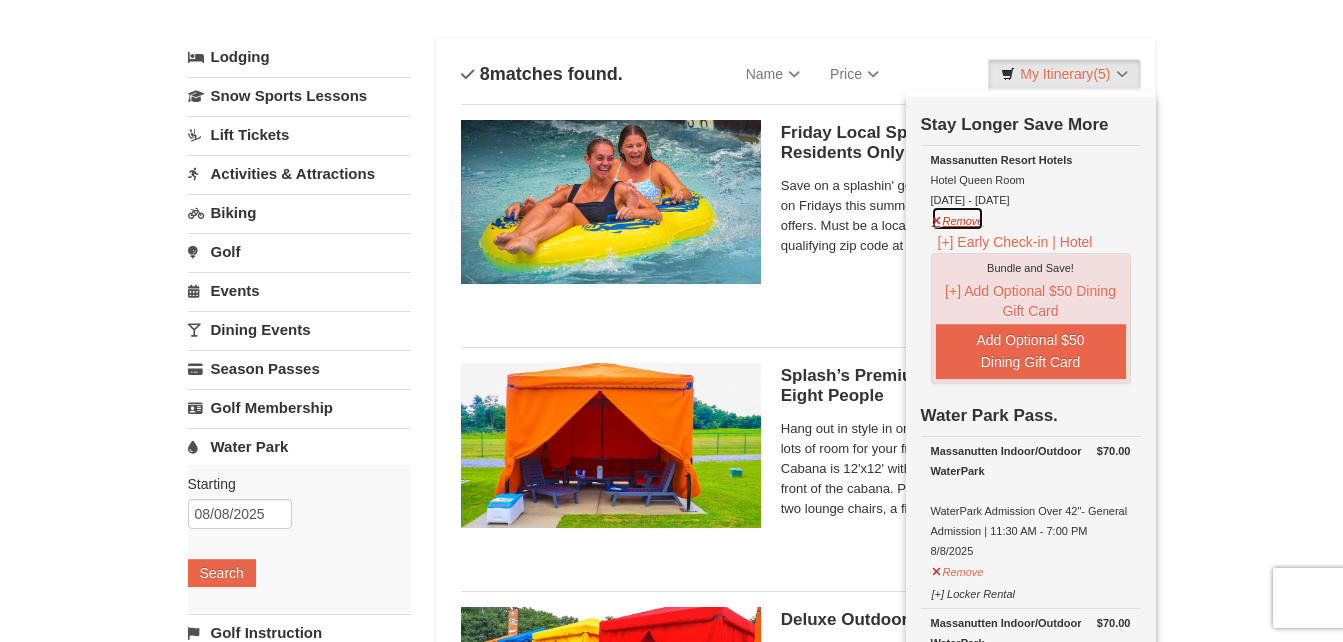 click on "Remove" at bounding box center (958, 218) 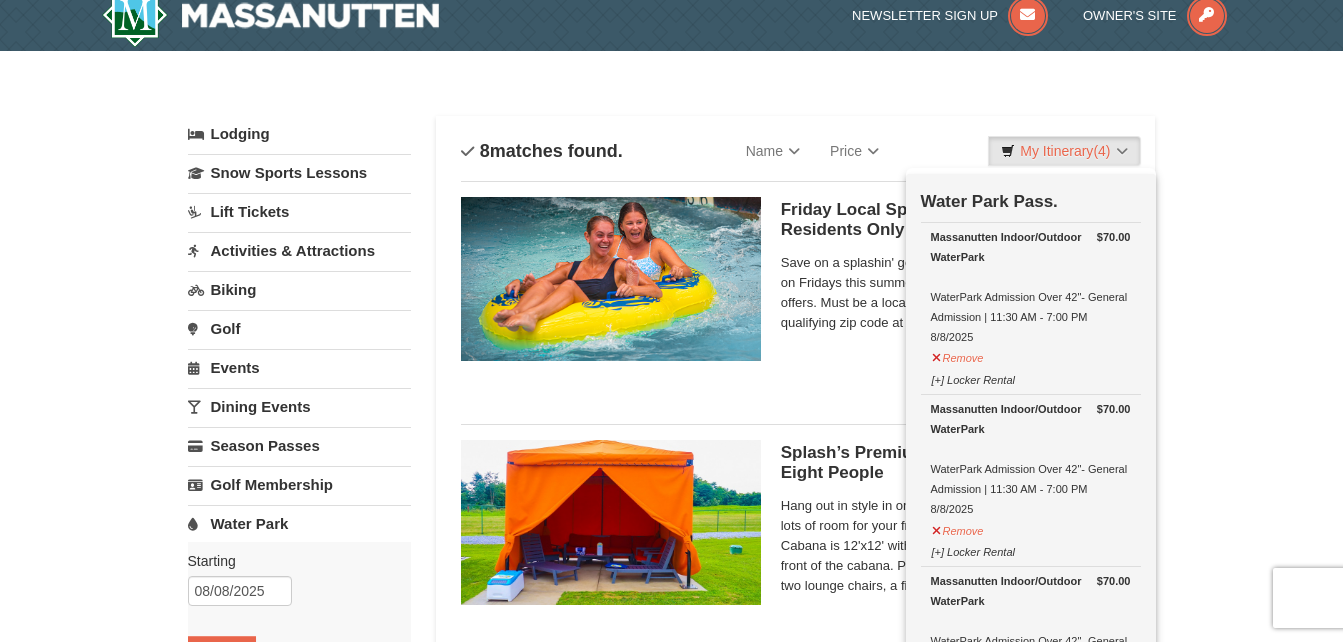 scroll, scrollTop: 0, scrollLeft: 0, axis: both 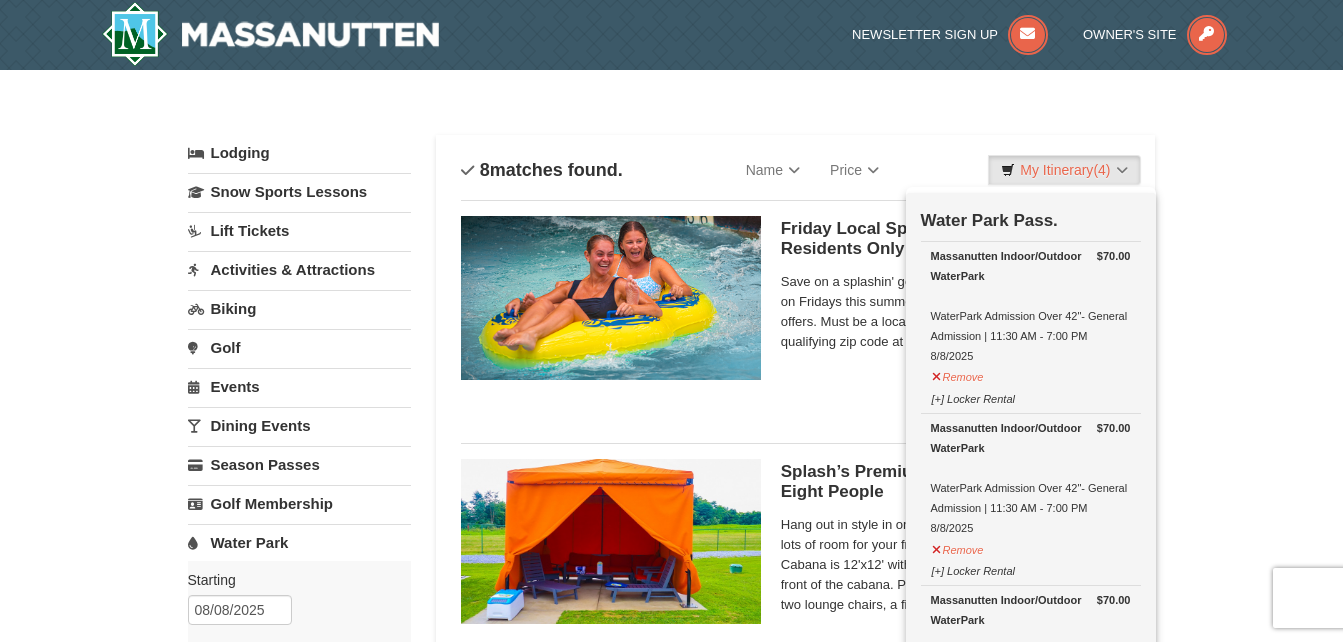 click on "×
Categories
List
Filter
My Itinerary (4)
Check Out Now
Water Park Pass.
$70.00
Massanutten Indoor/Outdoor WaterPark
WaterPark Admission Over 42"- General Admission | 11:30 AM - 7:00 PM
8/8/2025
$70.00" at bounding box center (671, 1136) 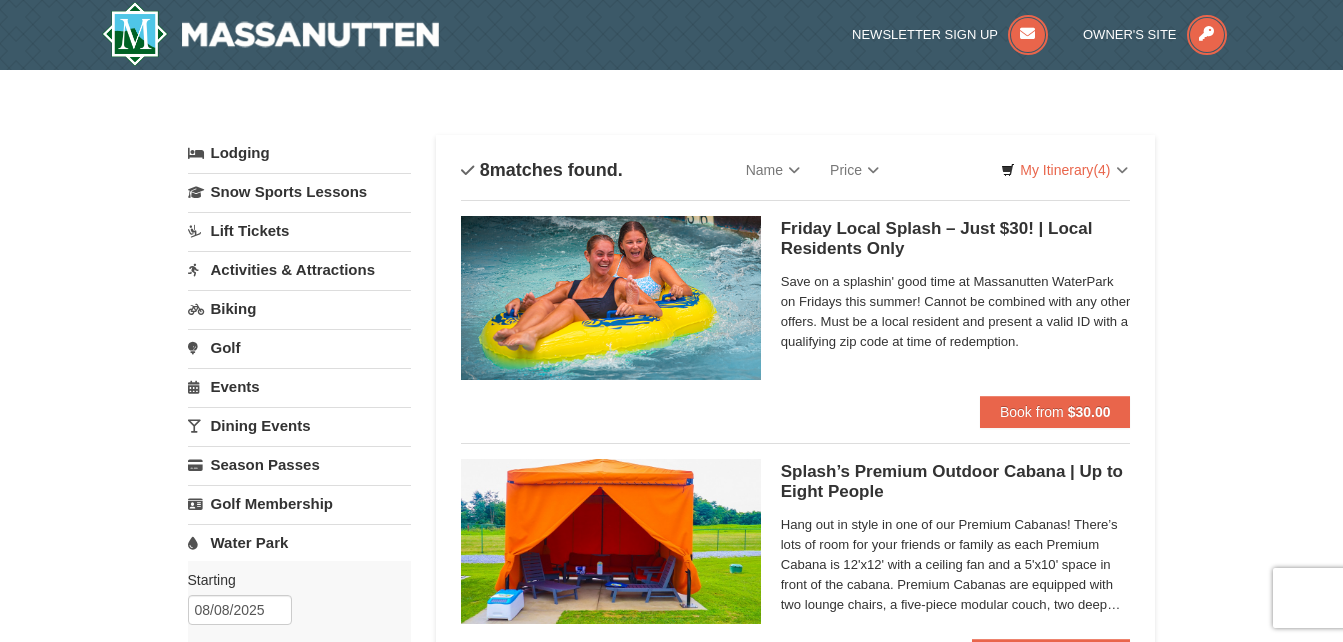 click on "×
Categories
List
Filter
My Itinerary (4)
Check Out Now
Water Park Pass.
$70.00
Massanutten Indoor/Outdoor WaterPark
WaterPark Admission Over 42"- General Admission | 11:30 AM - 7:00 PM
8/8/2025
$70.00" at bounding box center [671, 1136] 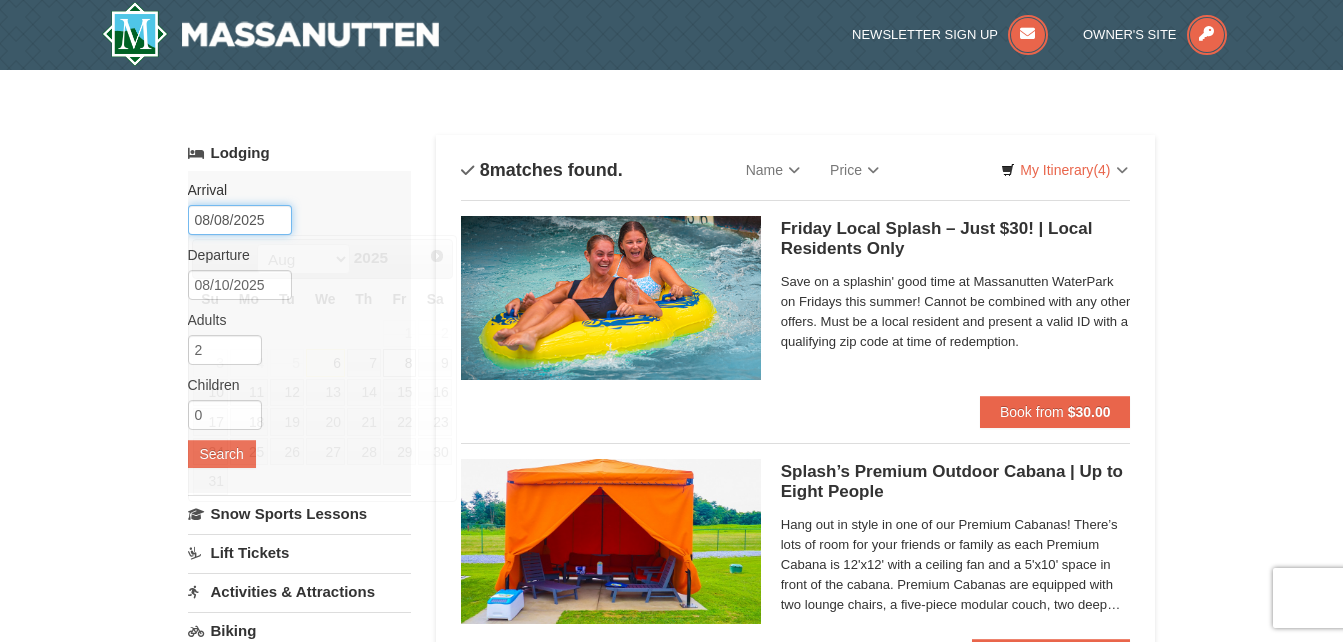 click on "08/08/2025" at bounding box center (240, 220) 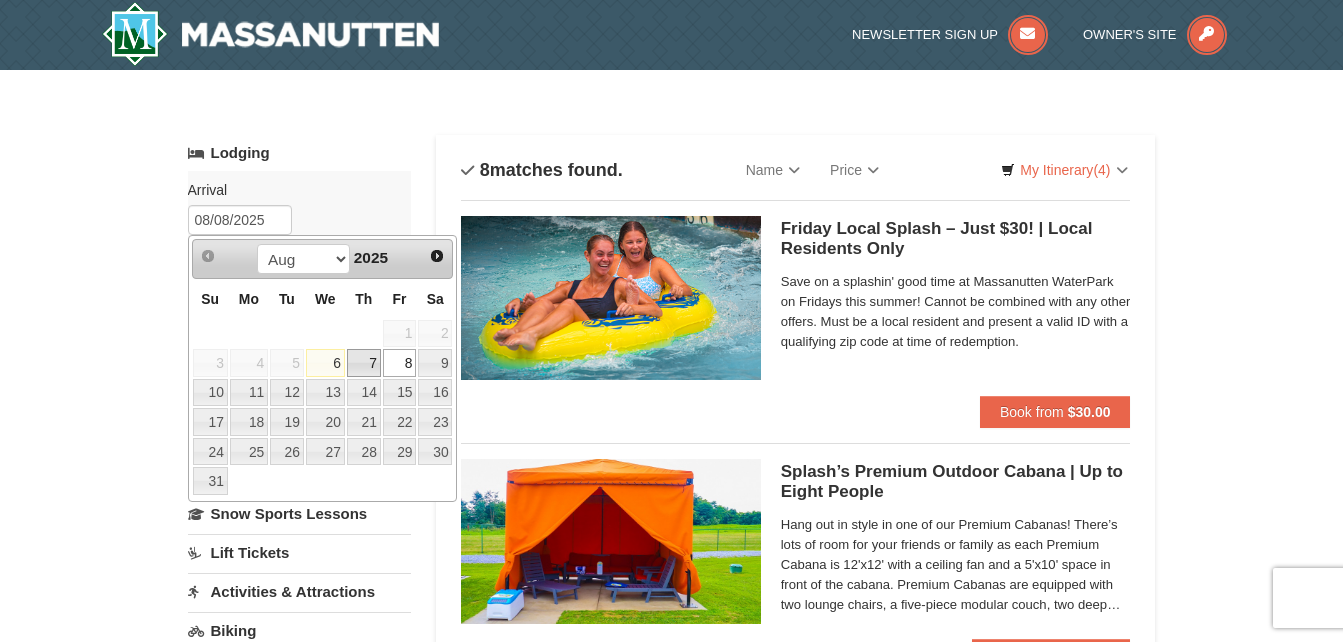 click on "7" at bounding box center (364, 363) 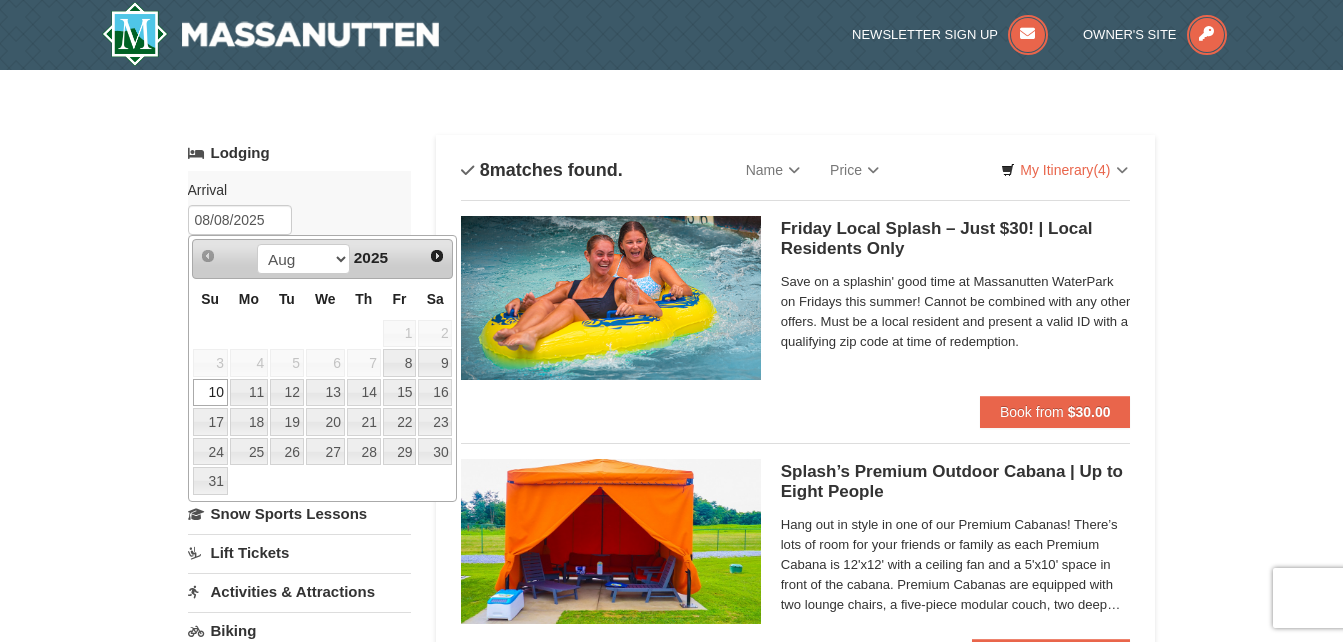 type on "08/07/2025" 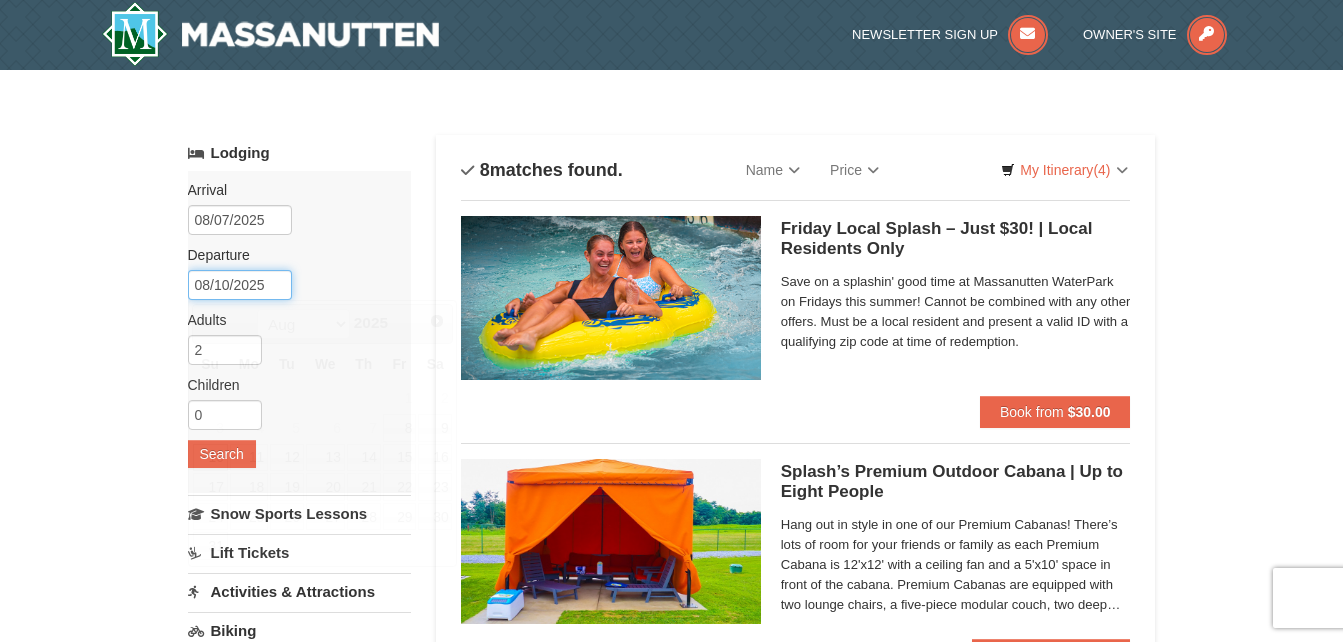 click on "08/10/2025" at bounding box center (240, 285) 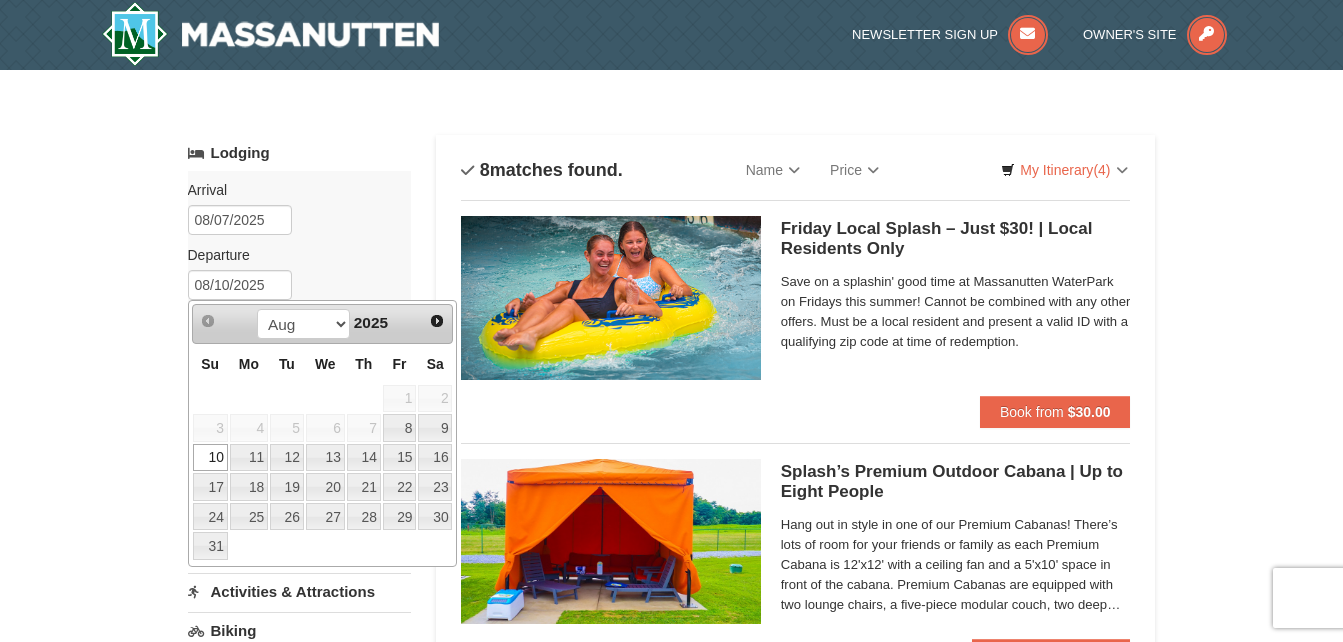click on "10" at bounding box center [210, 458] 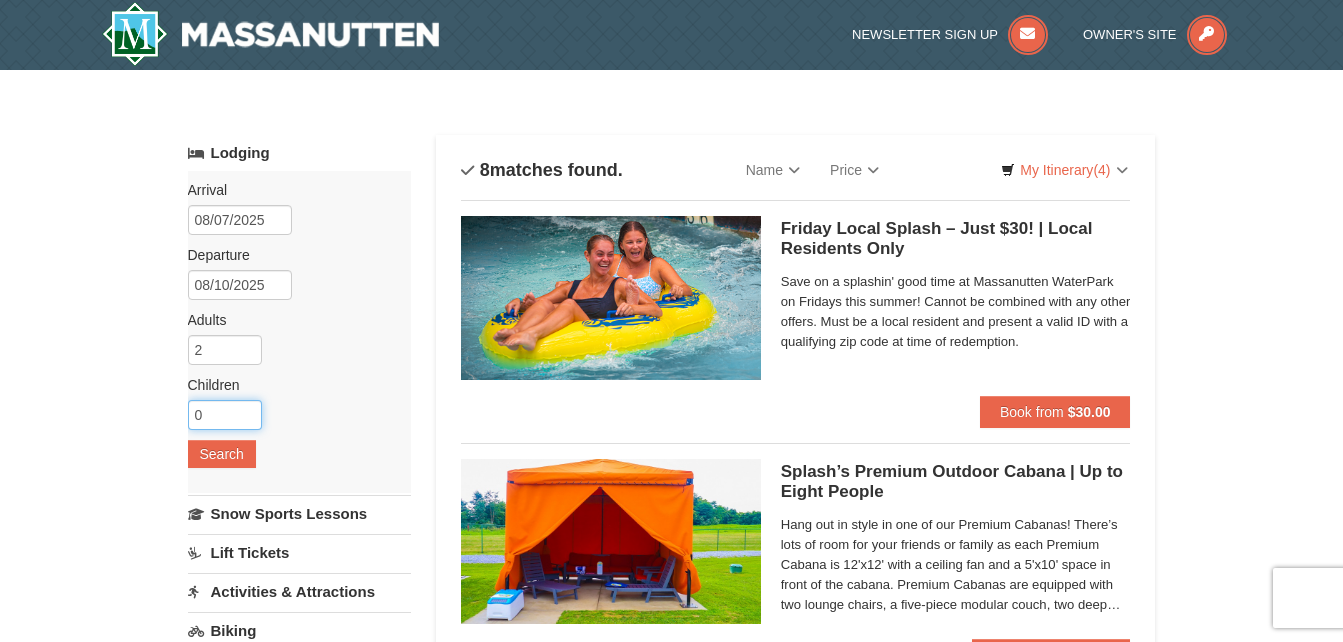 click on "0" at bounding box center (225, 415) 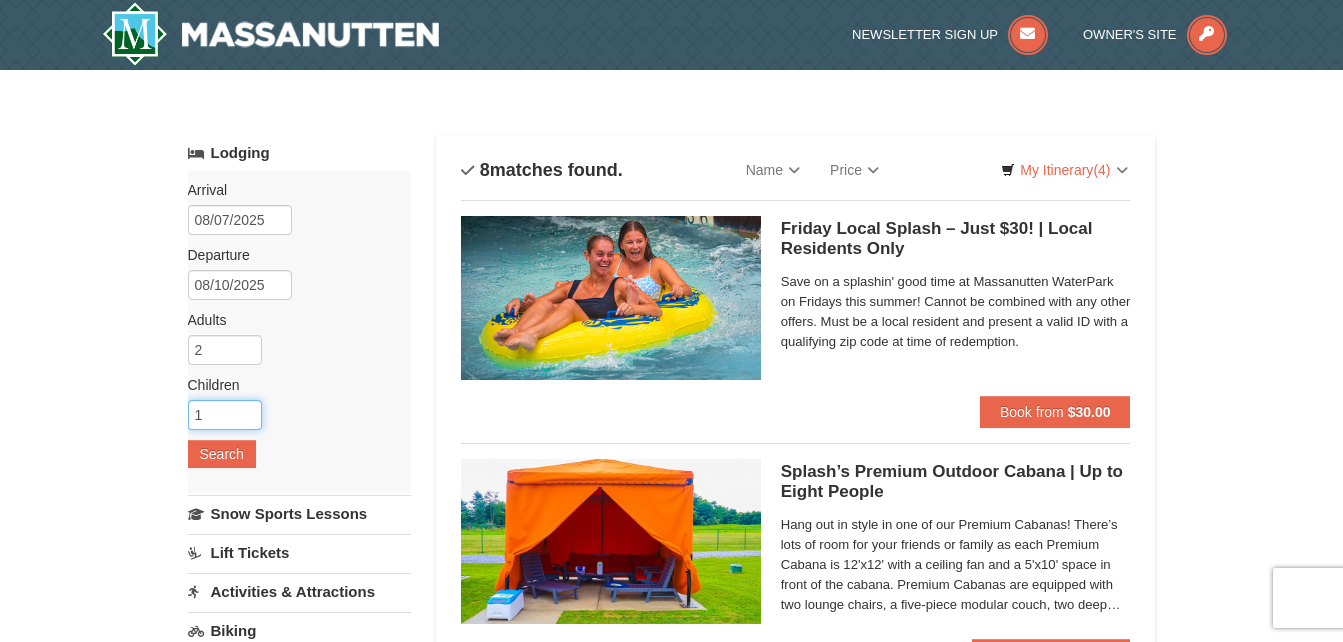 click on "1" at bounding box center [225, 415] 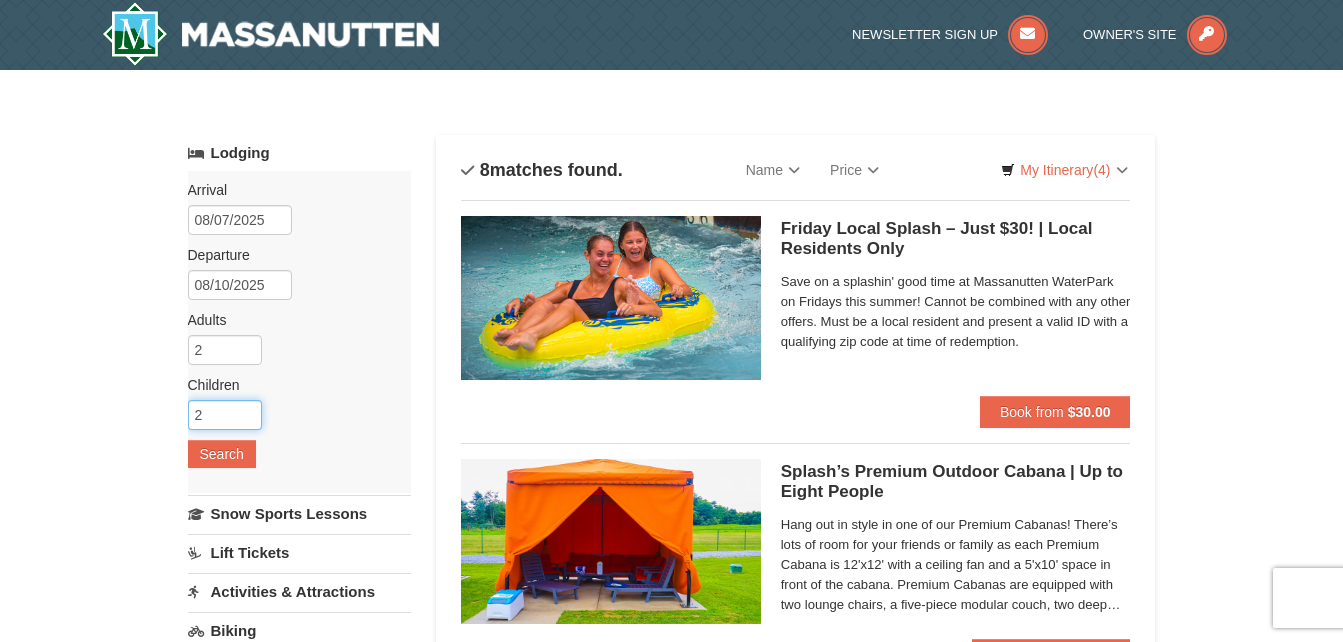 type on "2" 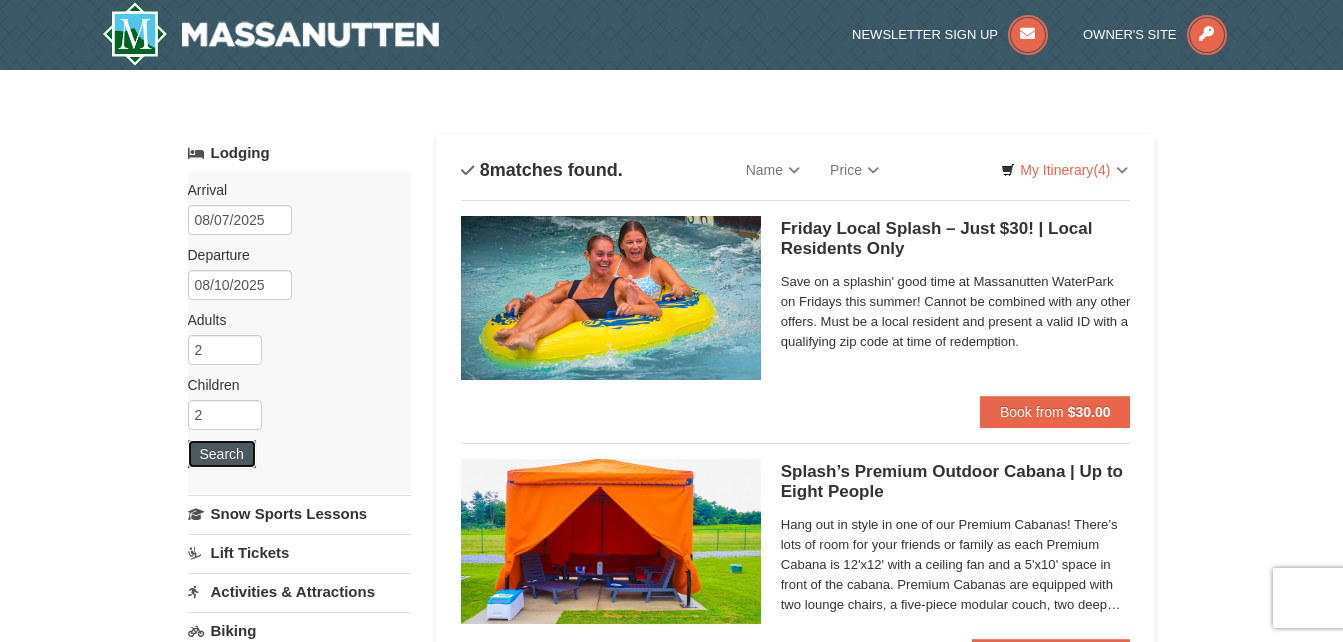 click on "Search" at bounding box center [222, 454] 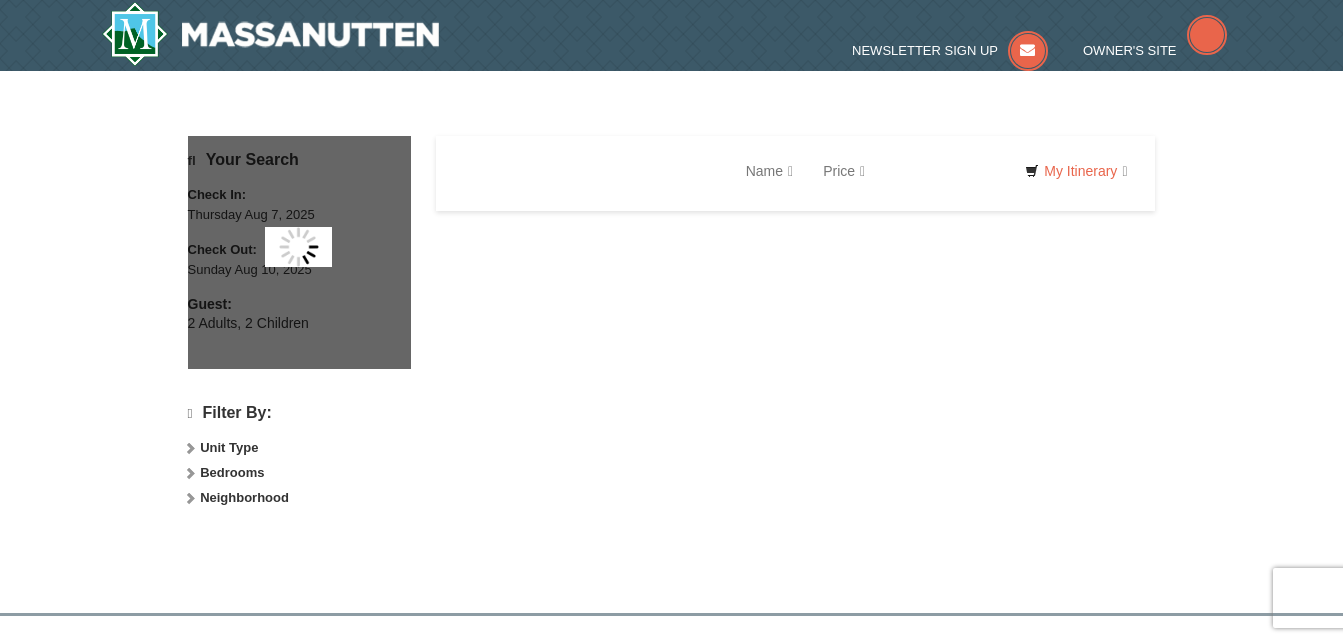 scroll, scrollTop: 0, scrollLeft: 0, axis: both 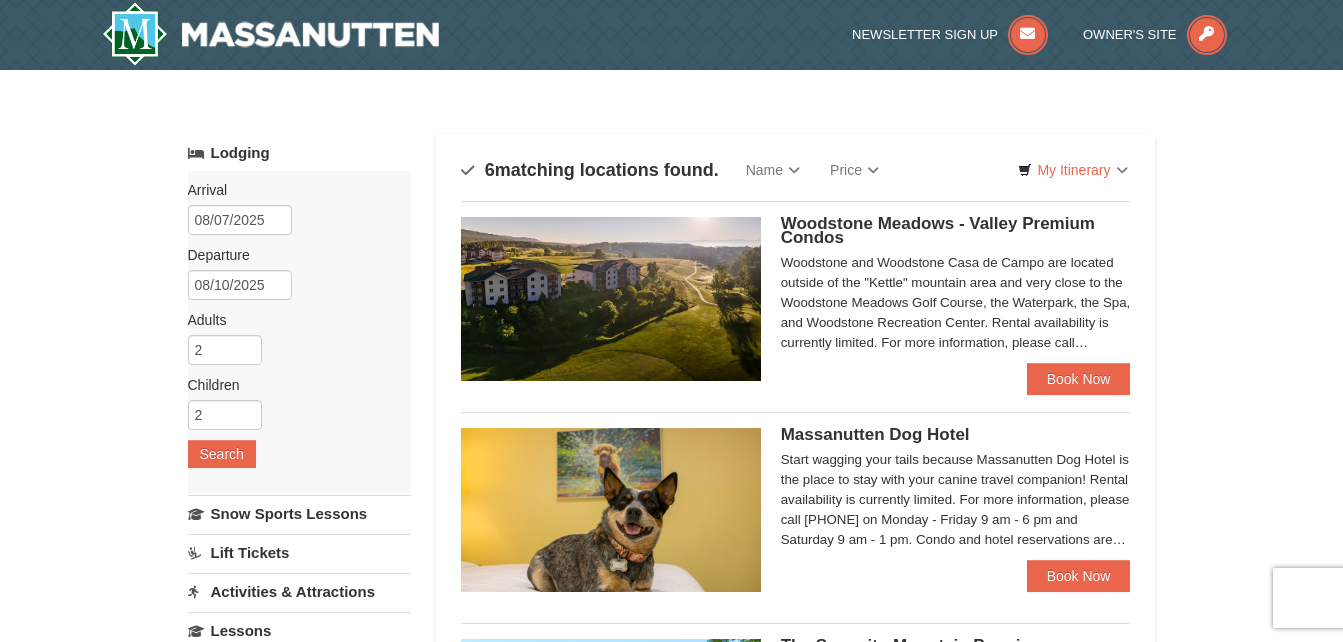 select on "8" 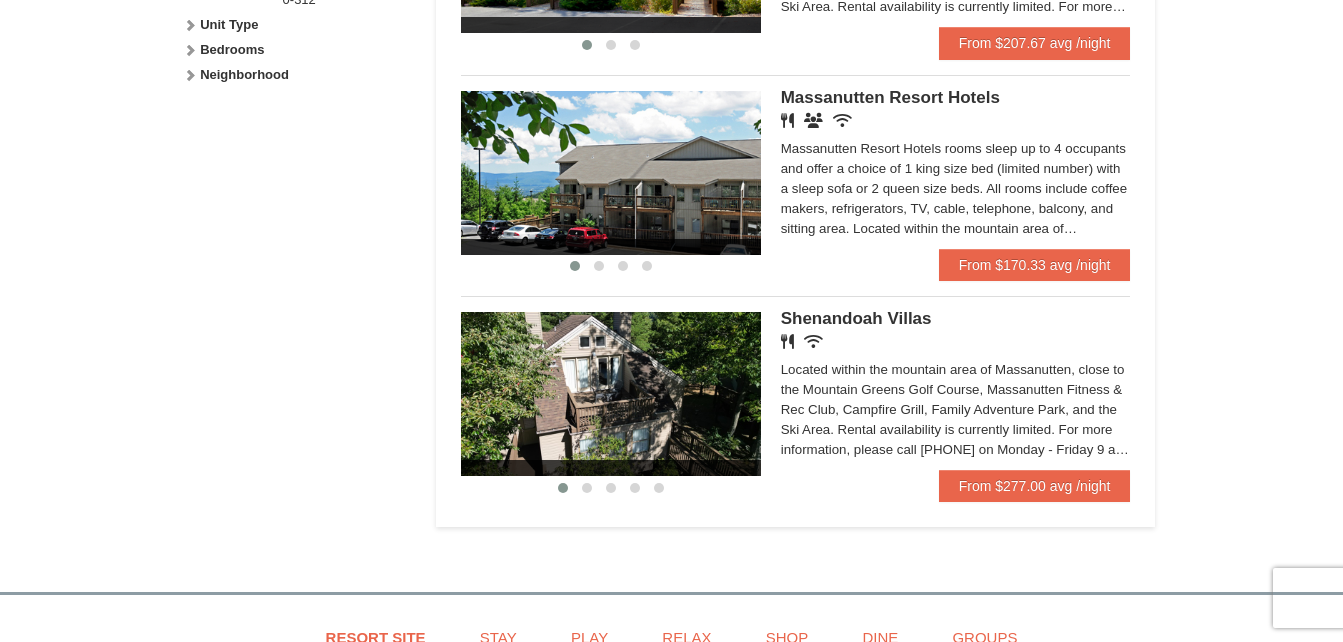scroll, scrollTop: 1055, scrollLeft: 0, axis: vertical 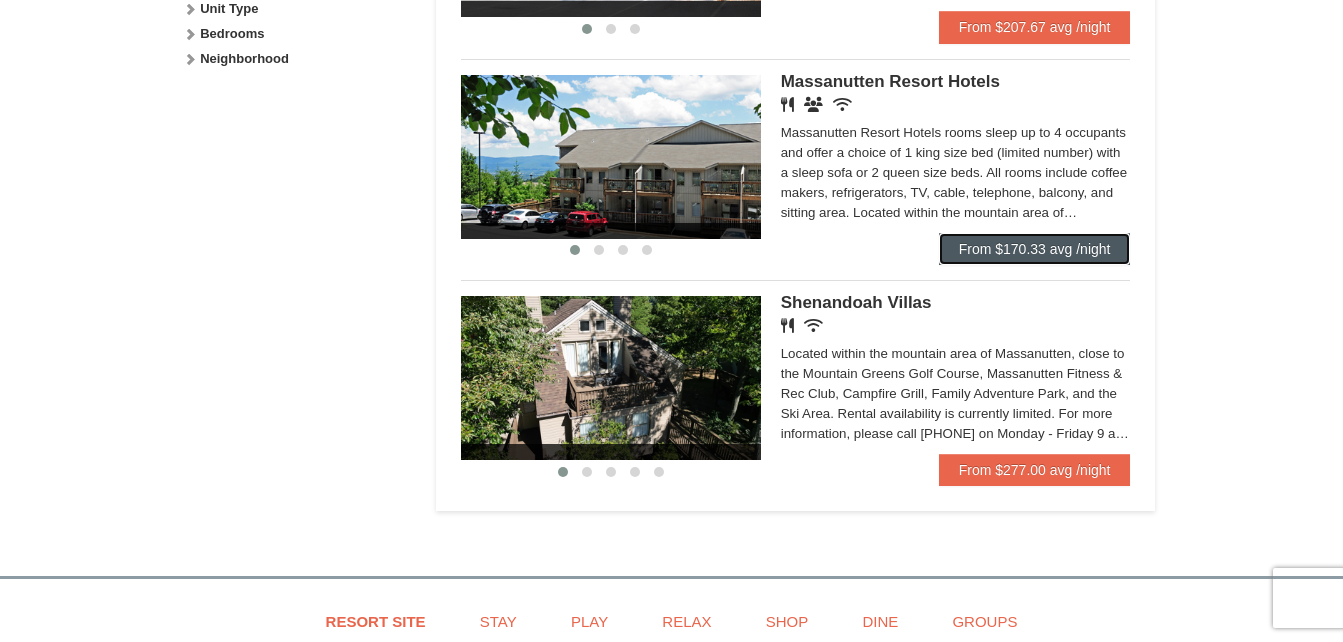 click on "From $170.33 avg /night" at bounding box center (1035, 249) 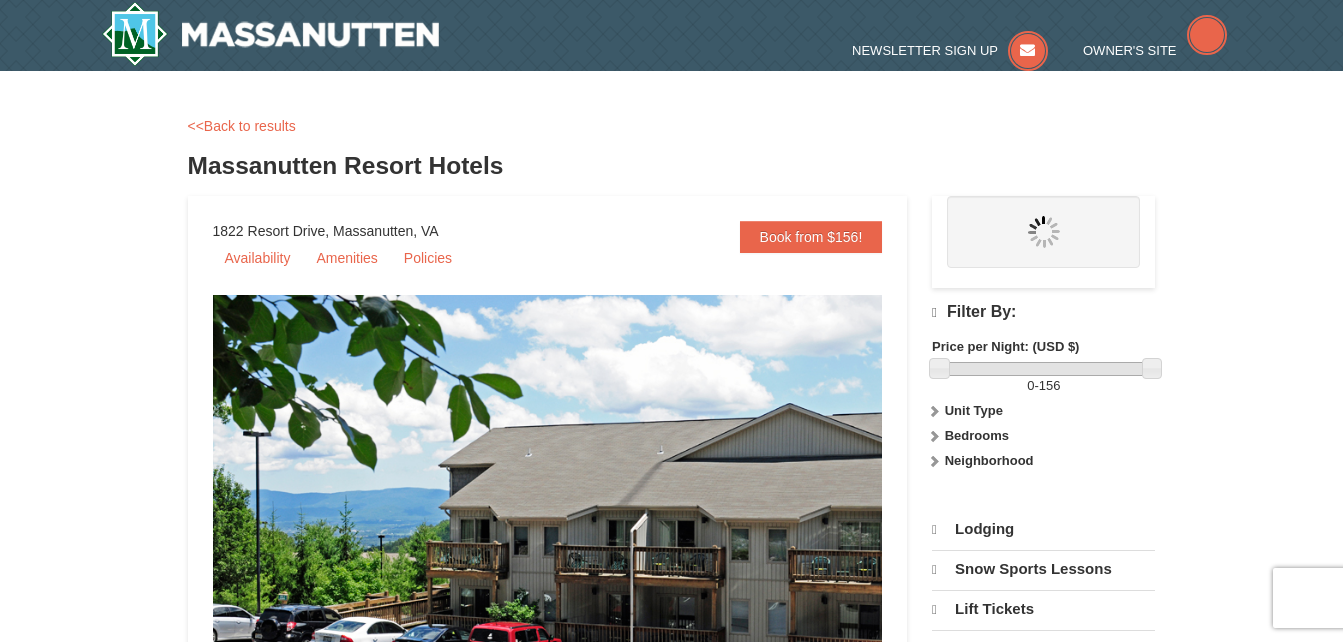 scroll, scrollTop: 0, scrollLeft: 0, axis: both 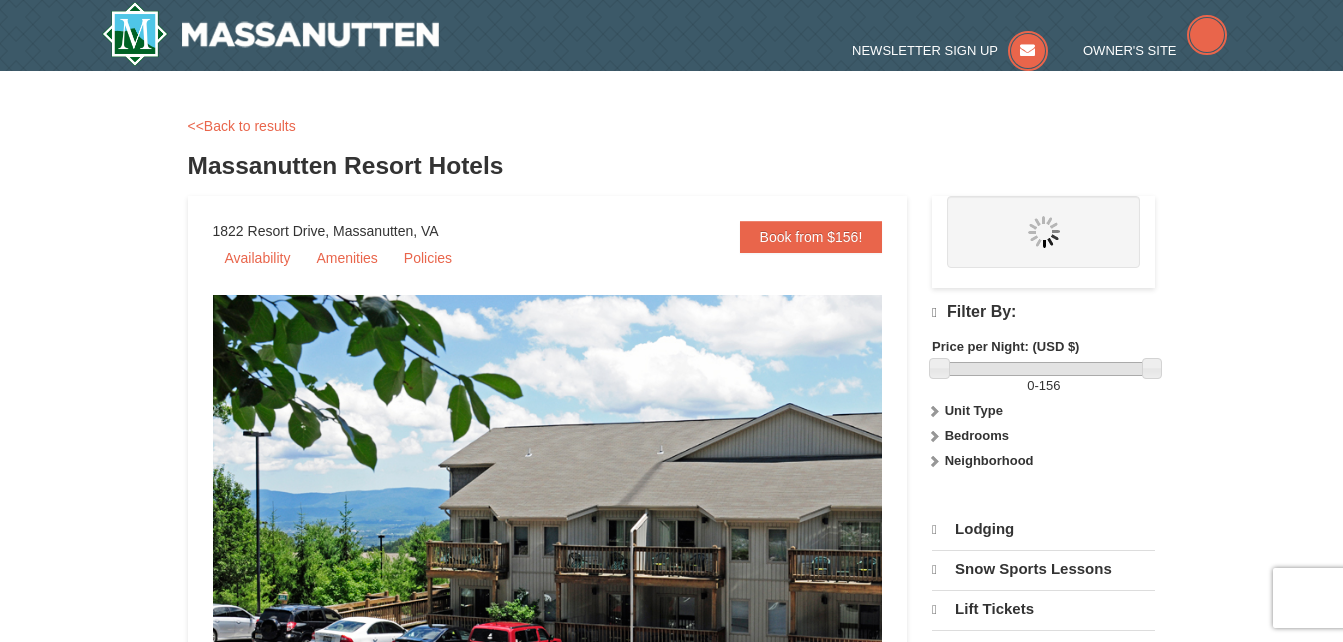 select on "8" 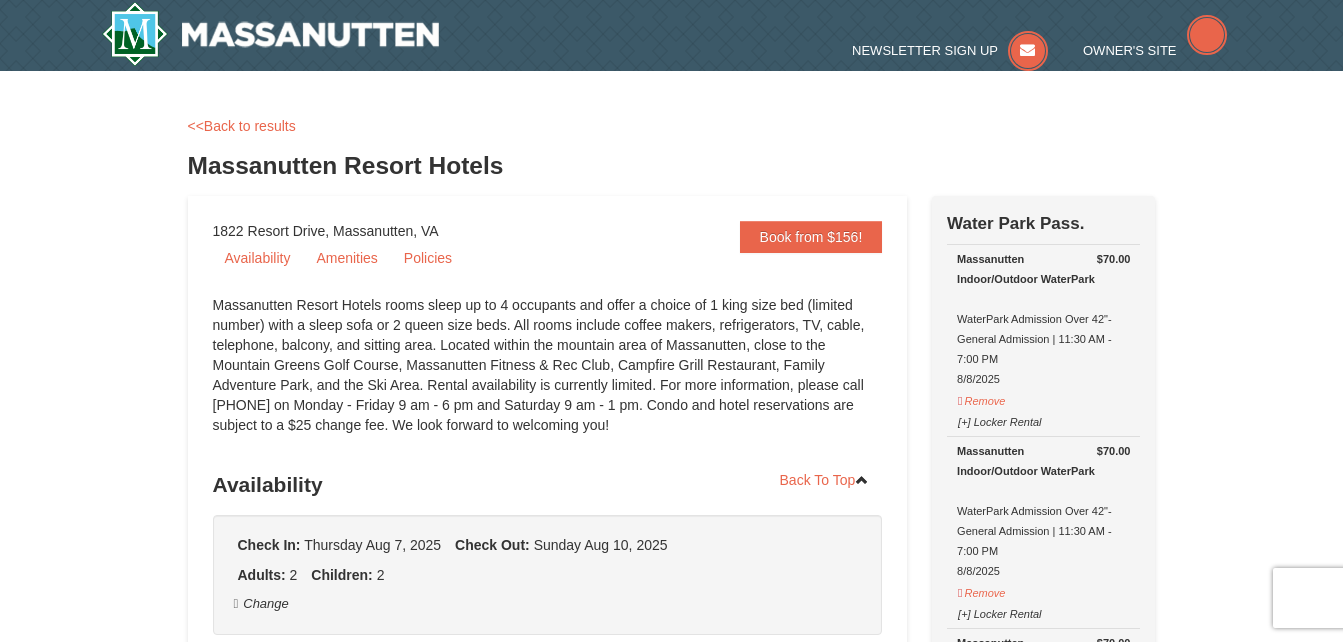 scroll, scrollTop: 0, scrollLeft: 0, axis: both 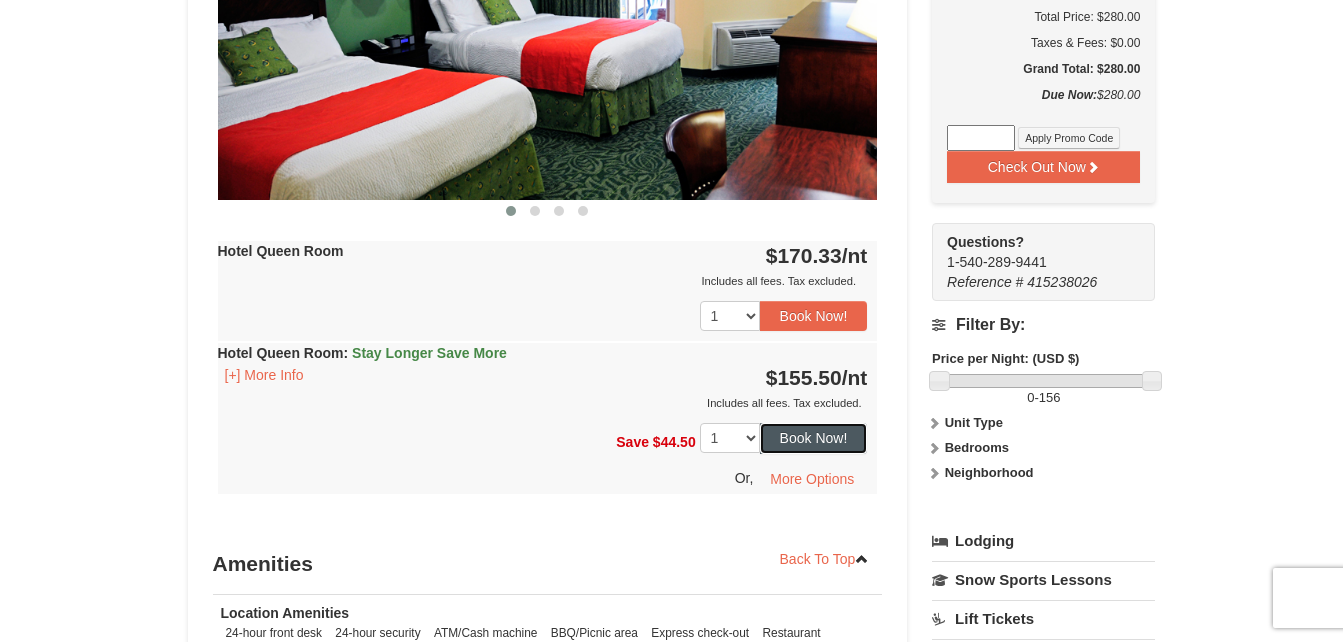 click on "Book Now!" at bounding box center (814, 438) 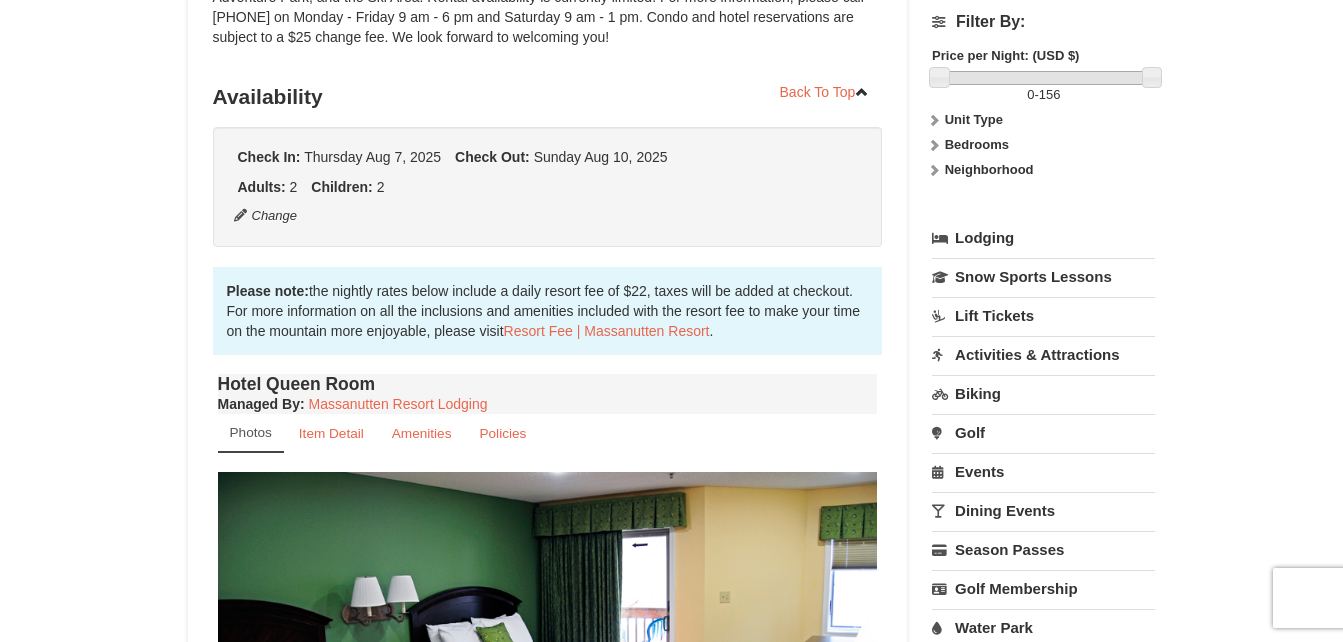 scroll, scrollTop: 195, scrollLeft: 0, axis: vertical 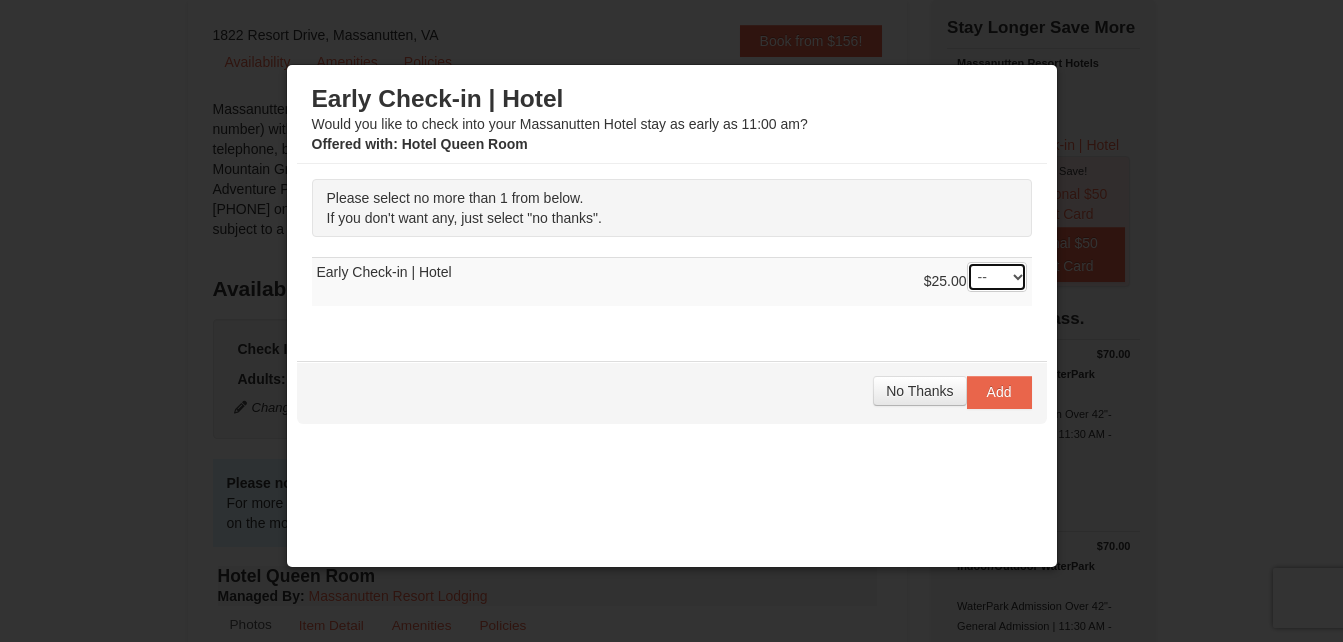click on "--
01" at bounding box center (997, 277) 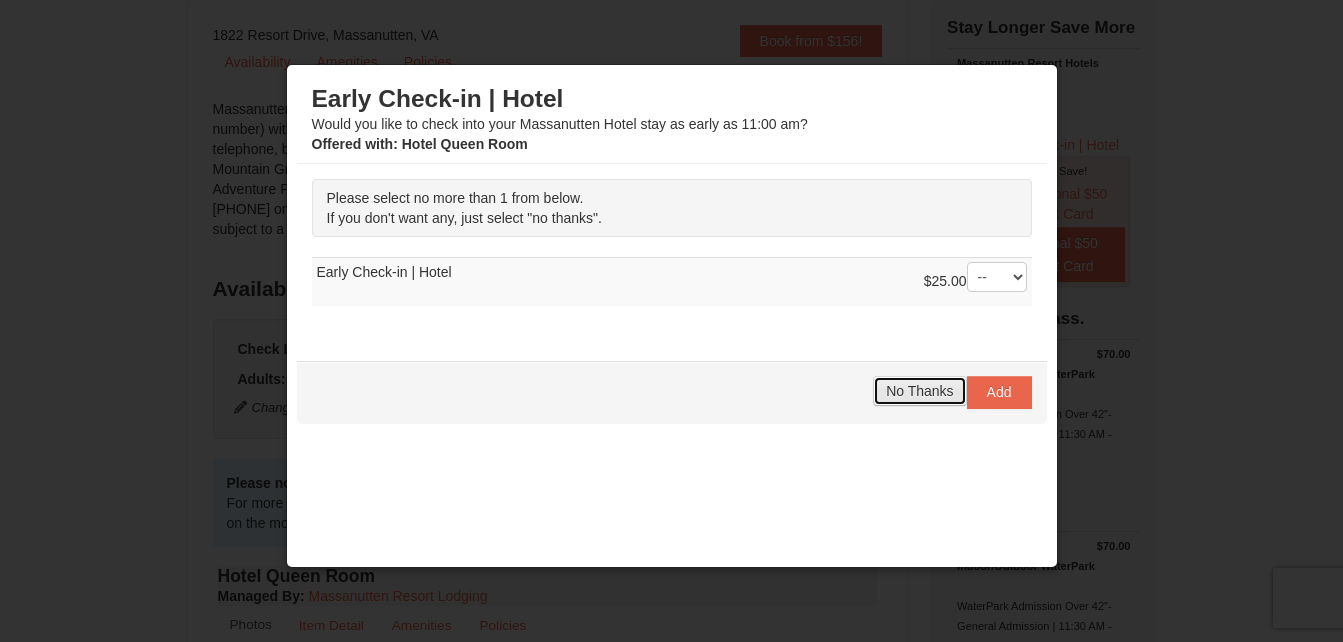 click on "No Thanks" at bounding box center [919, 391] 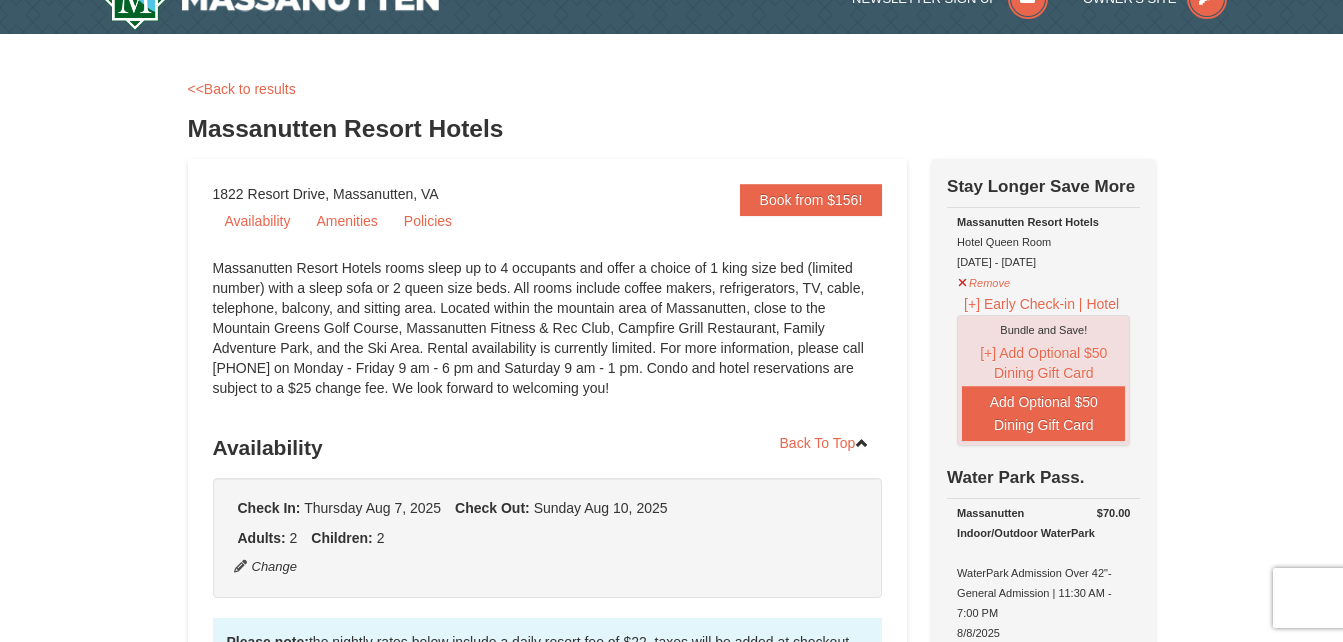 scroll, scrollTop: 0, scrollLeft: 0, axis: both 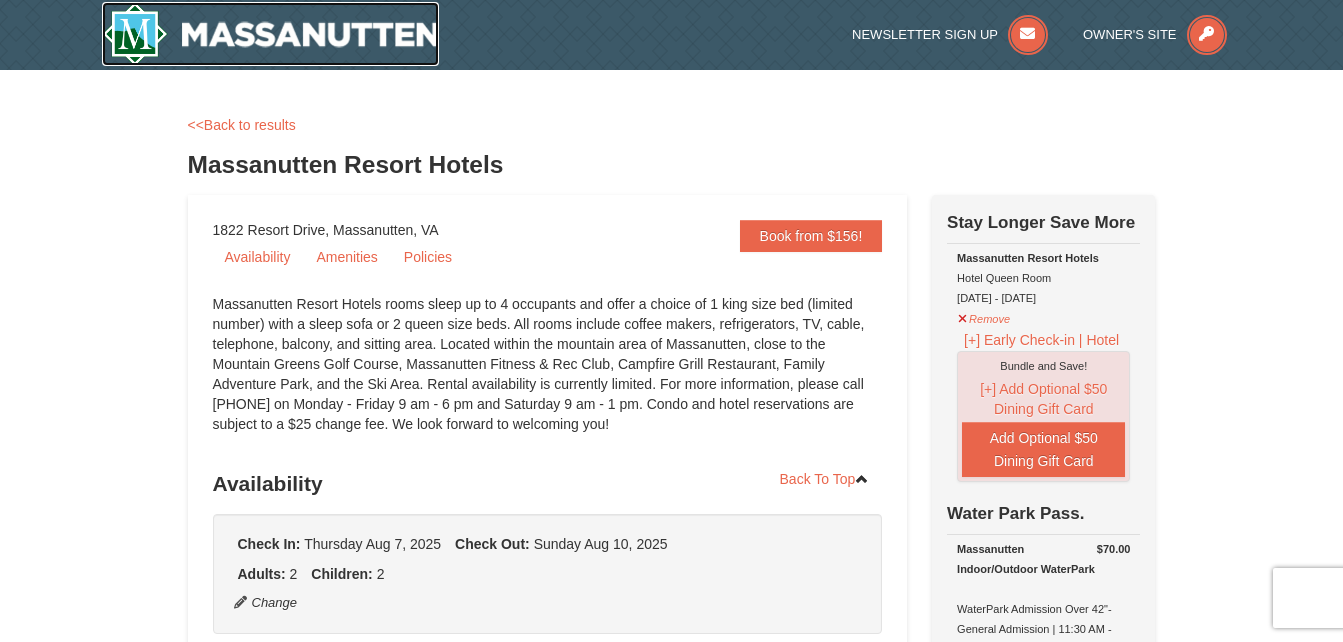 click at bounding box center (271, 34) 